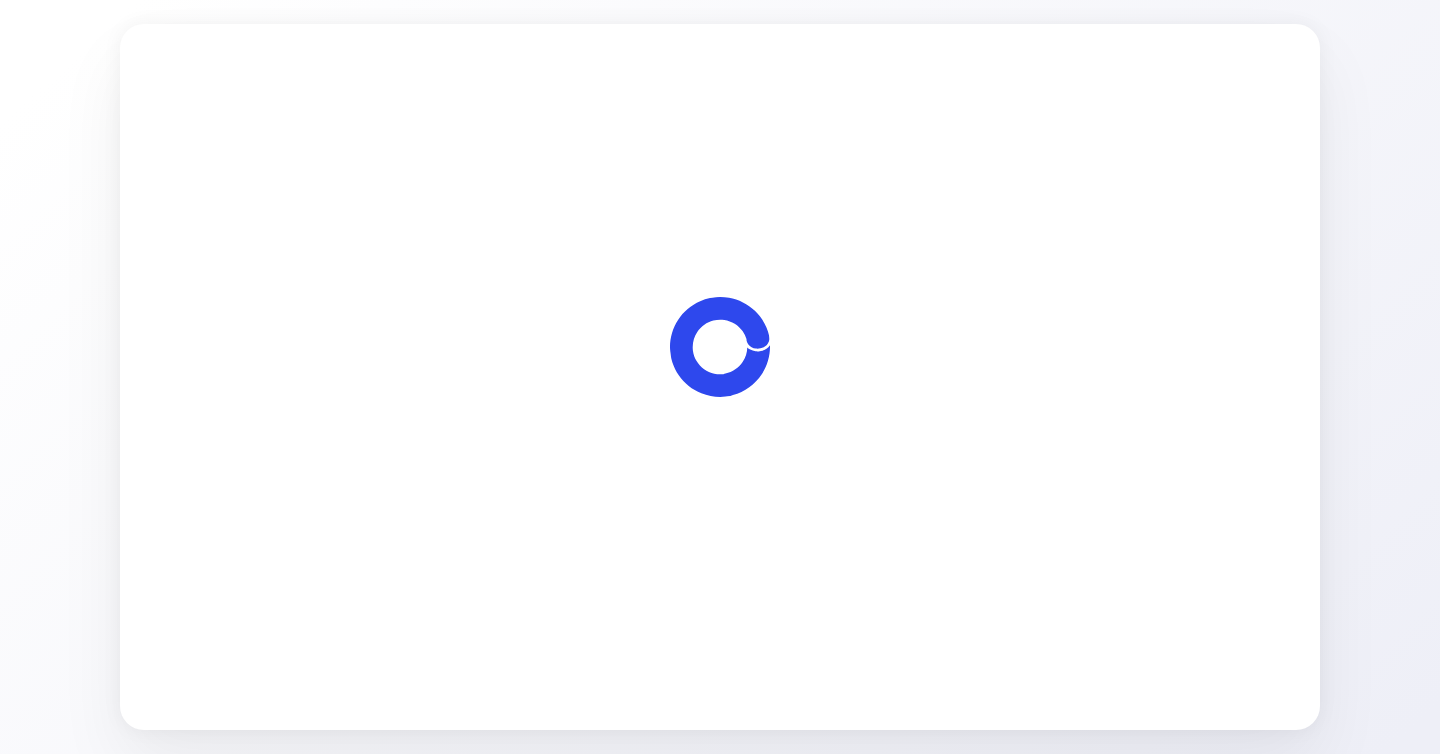 scroll, scrollTop: 0, scrollLeft: 0, axis: both 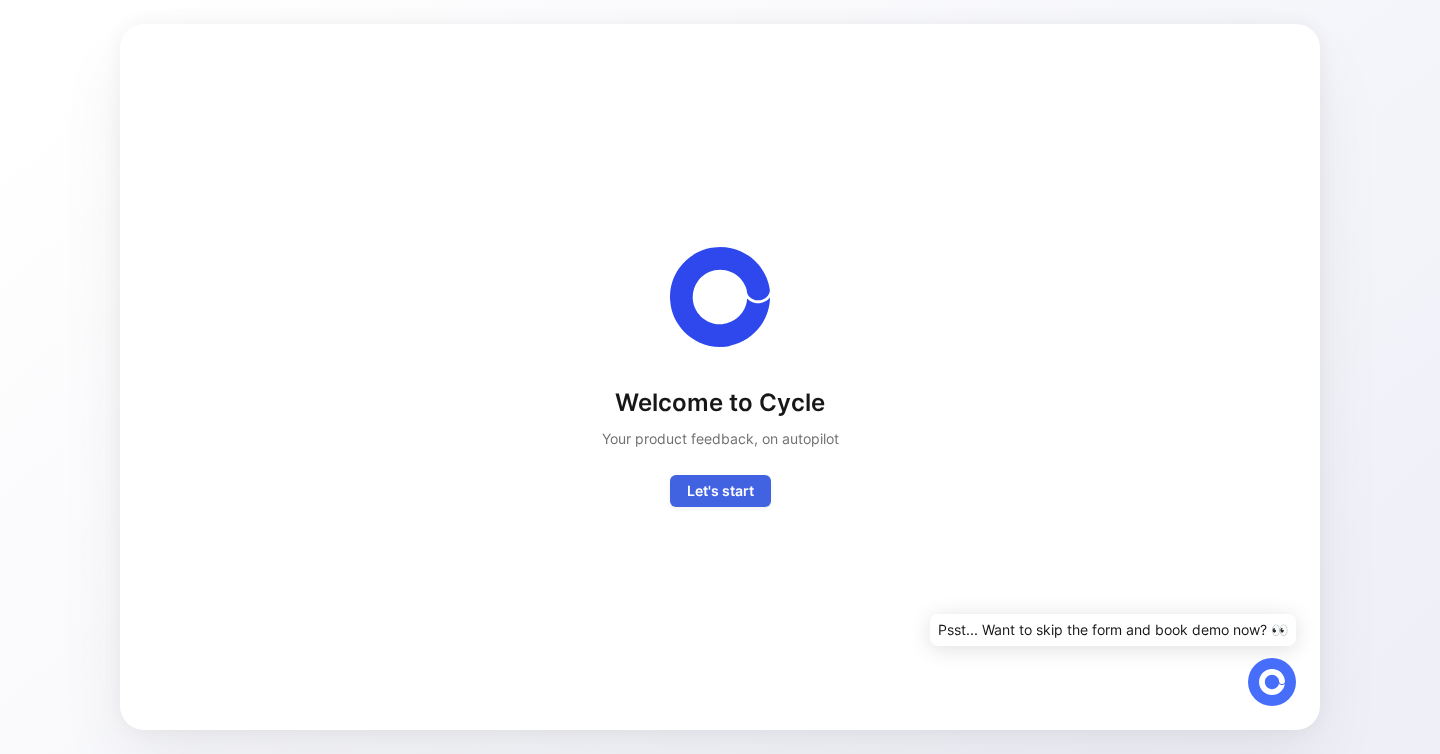 click on "Let's start" at bounding box center [720, 491] 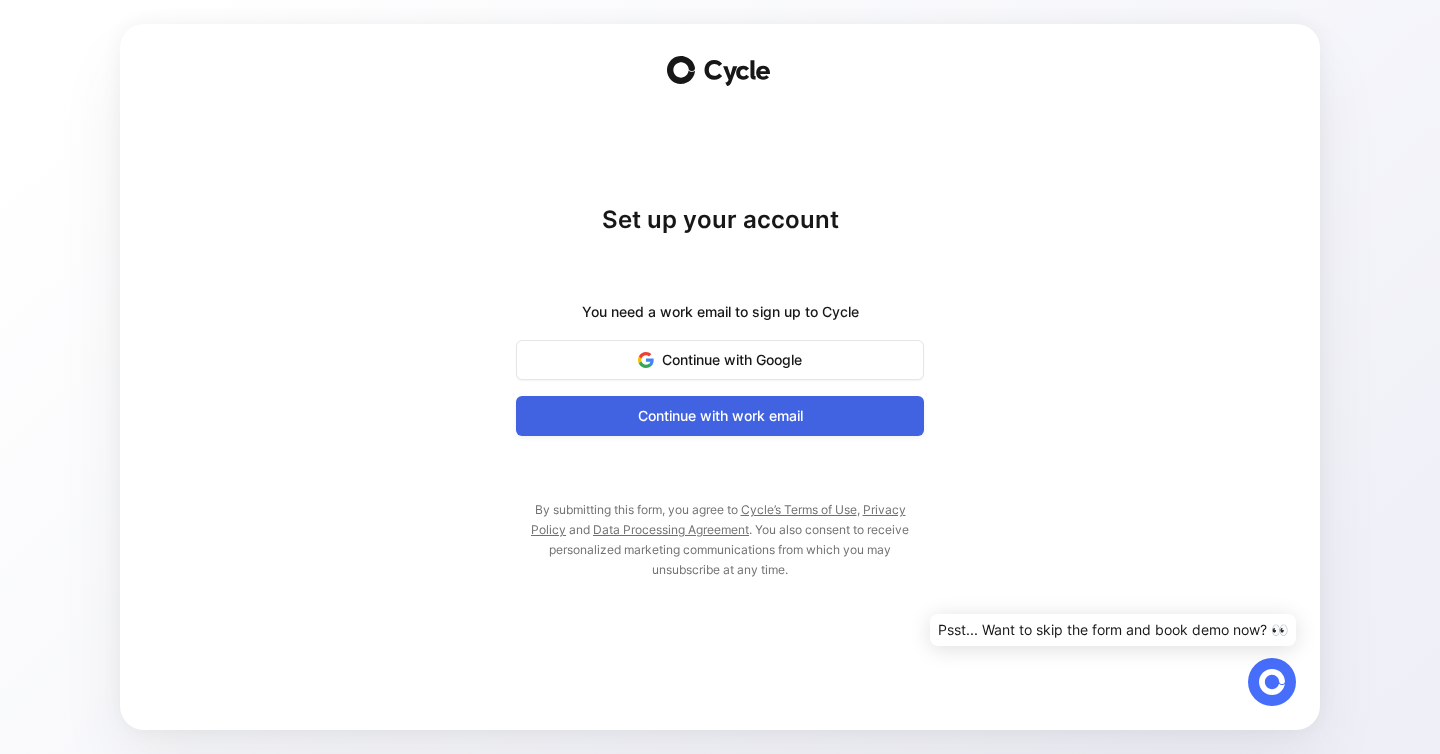 click on "Continue with work email" at bounding box center (720, 416) 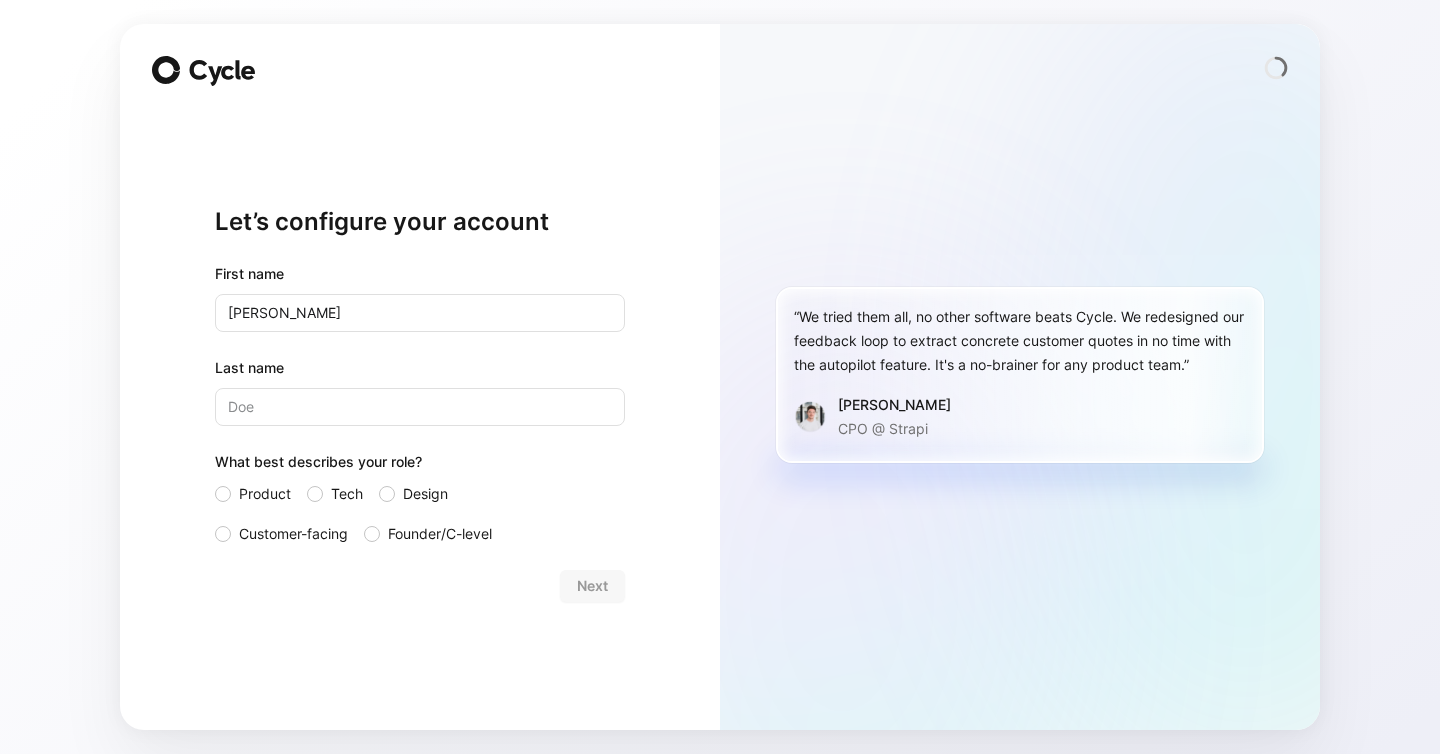type on "[PERSON_NAME]" 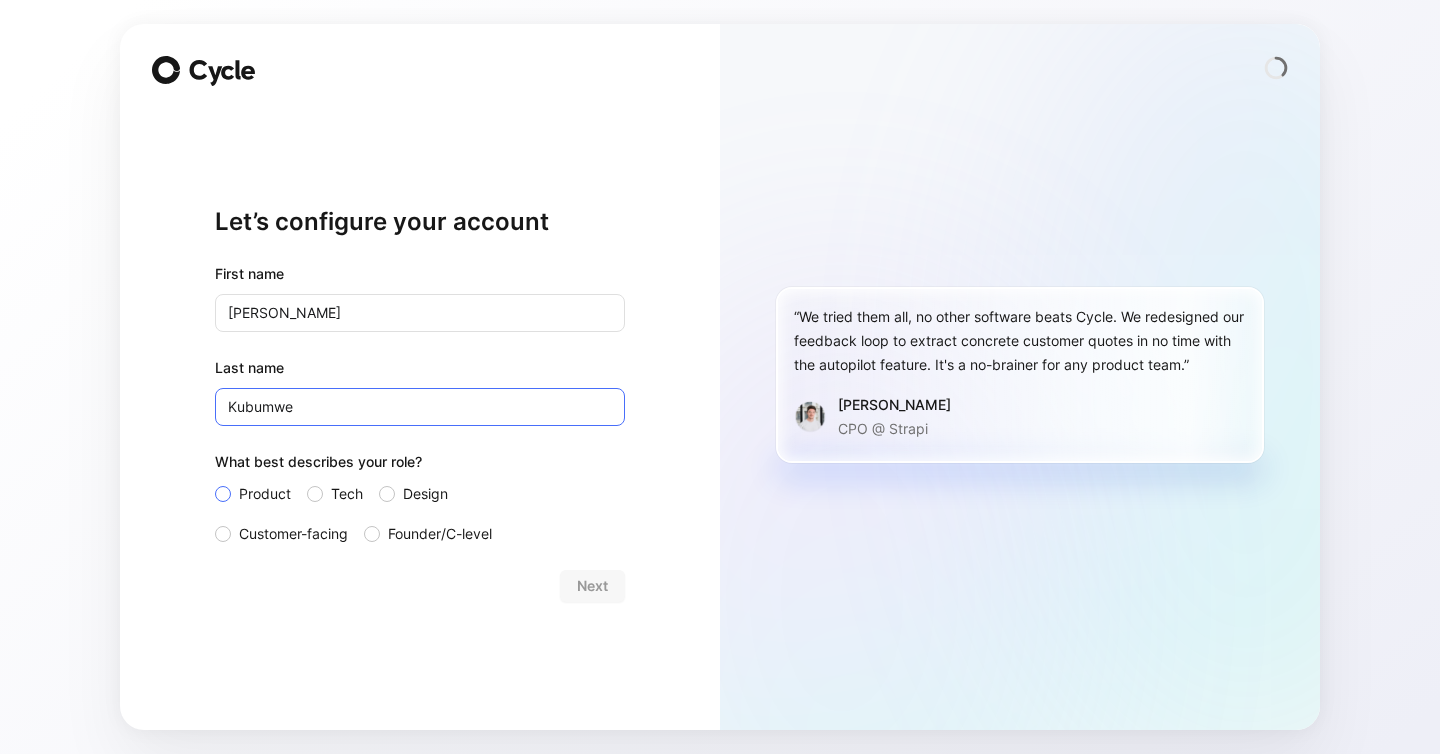 type on "Kubumwe" 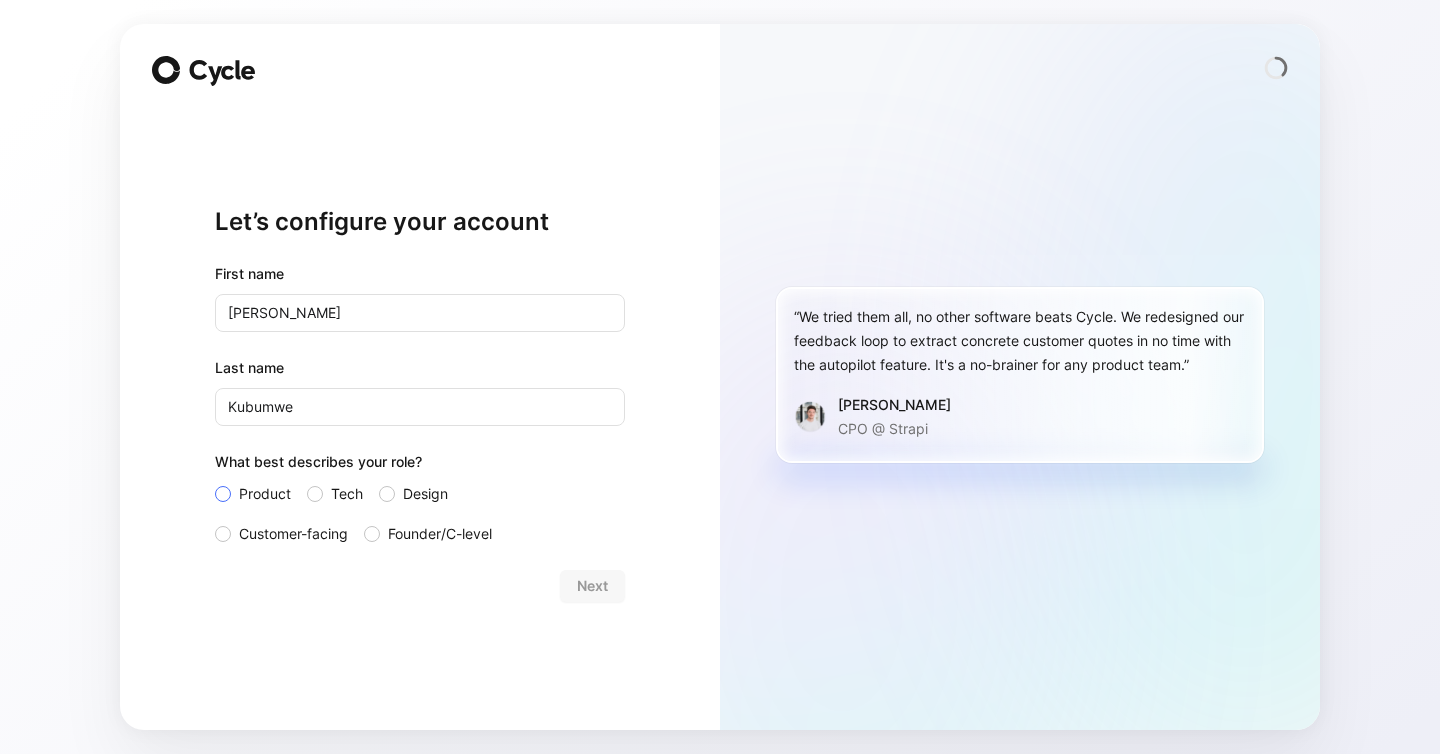 click at bounding box center [223, 494] 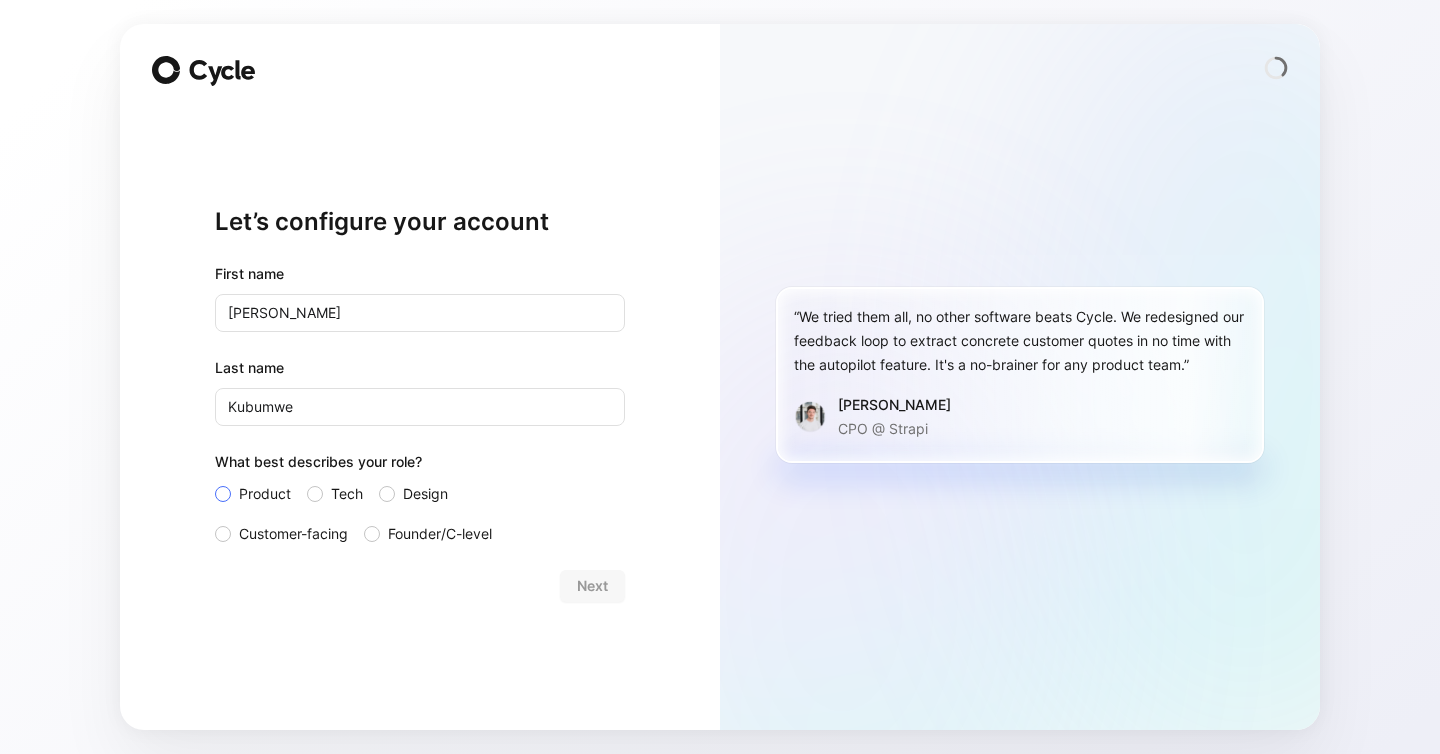 click on "Product" at bounding box center (215, 482) 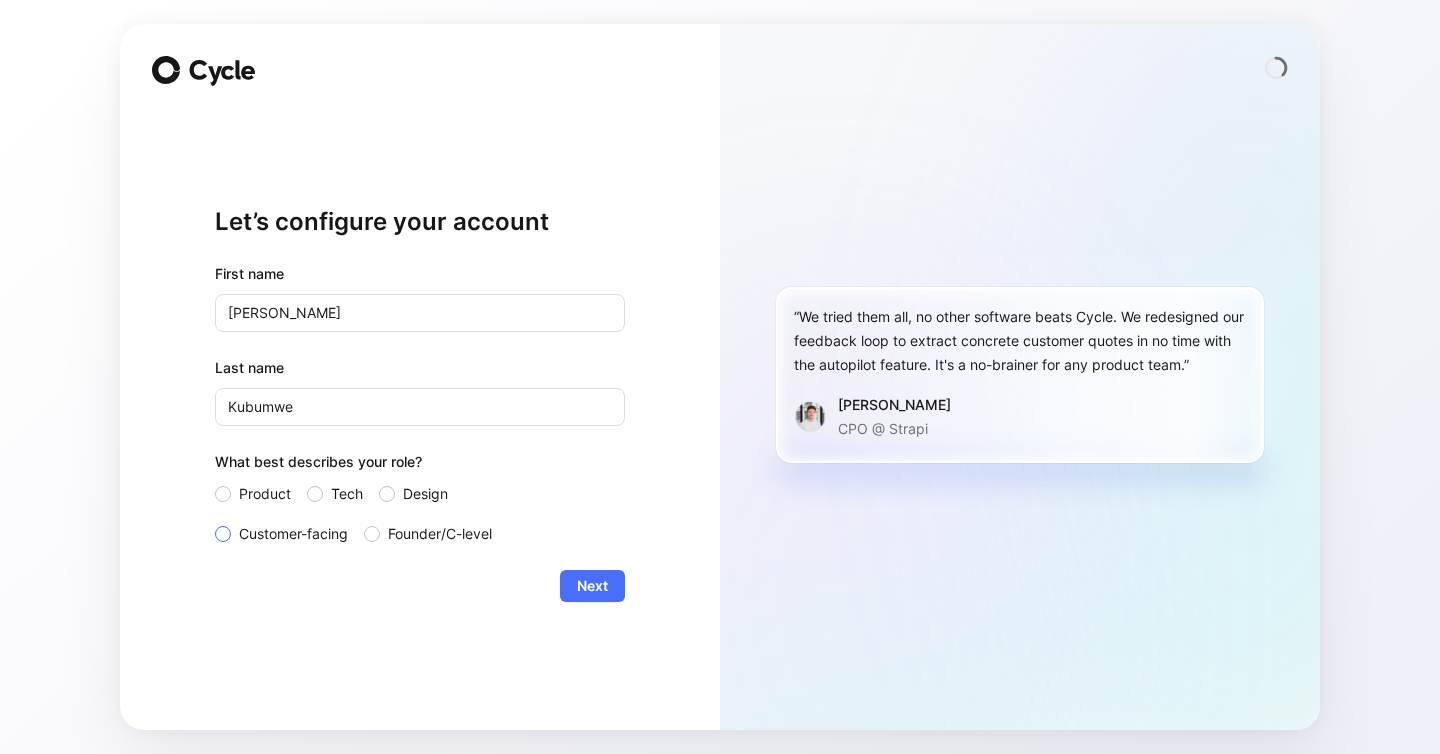 click at bounding box center [223, 534] 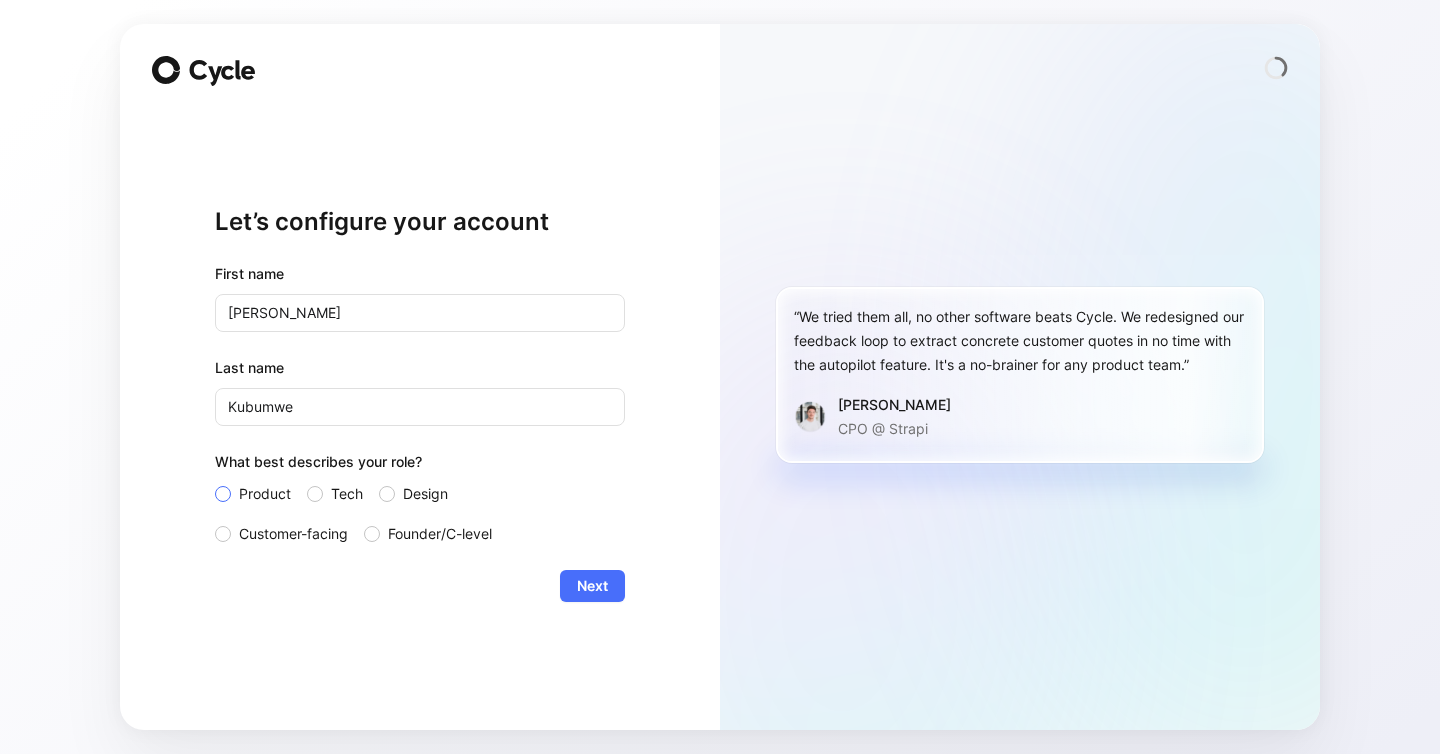 click on "Product" at bounding box center [253, 494] 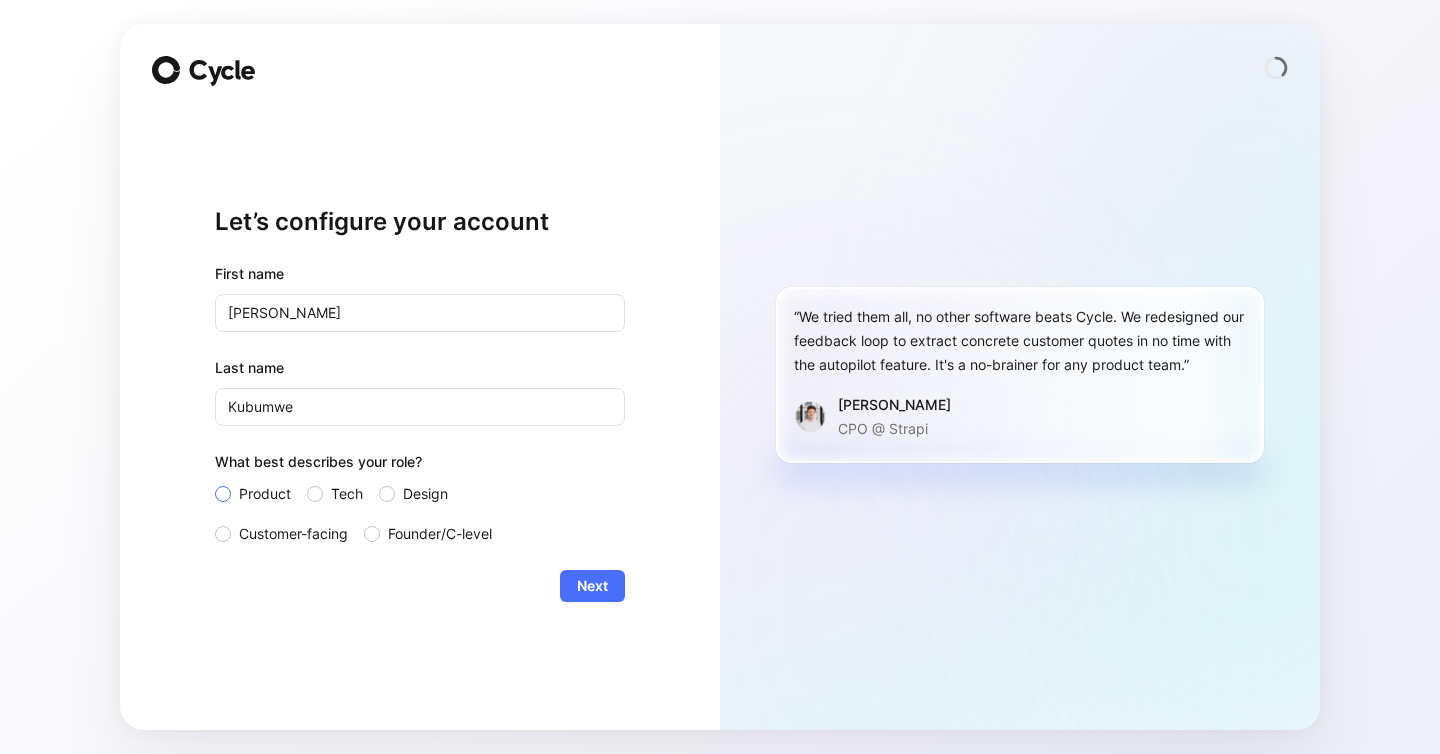 click on "Product" at bounding box center (215, 482) 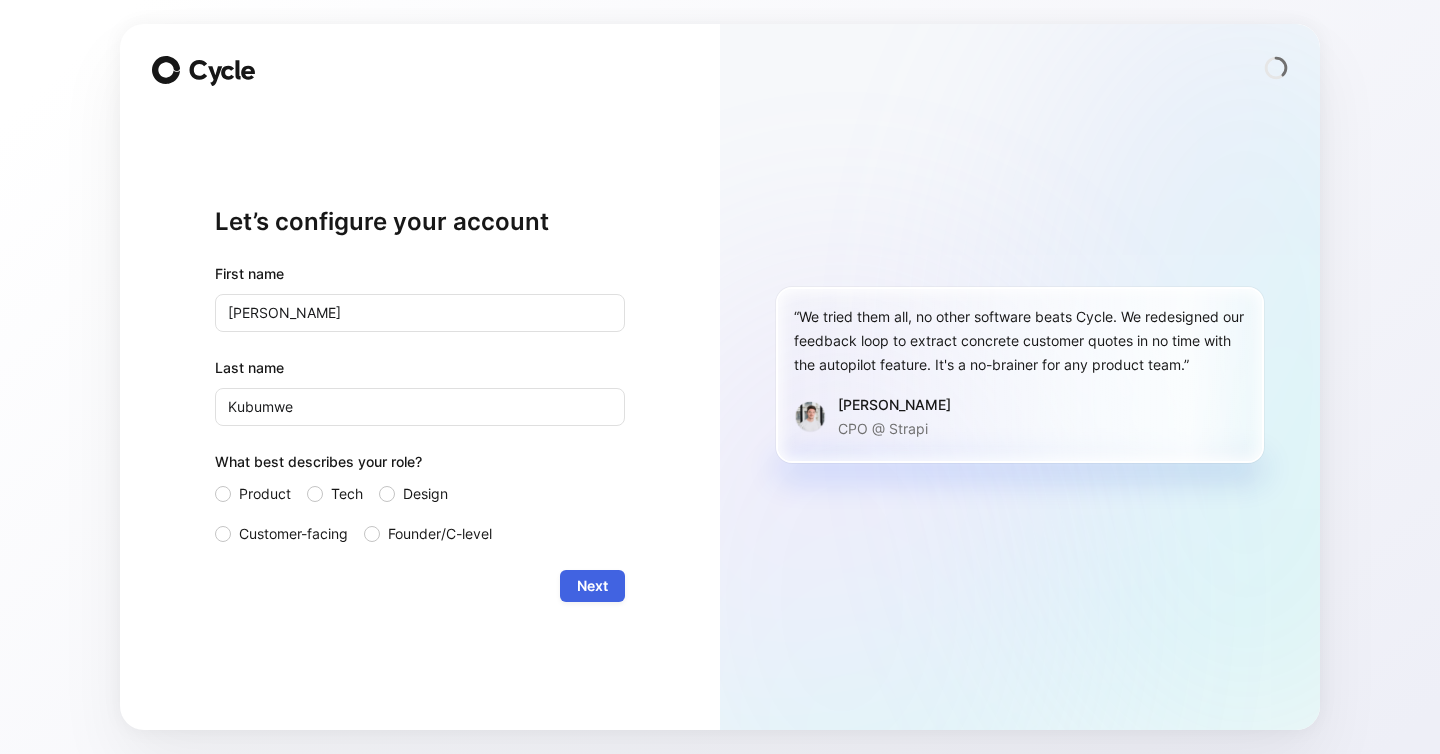 click on "Next" at bounding box center (592, 586) 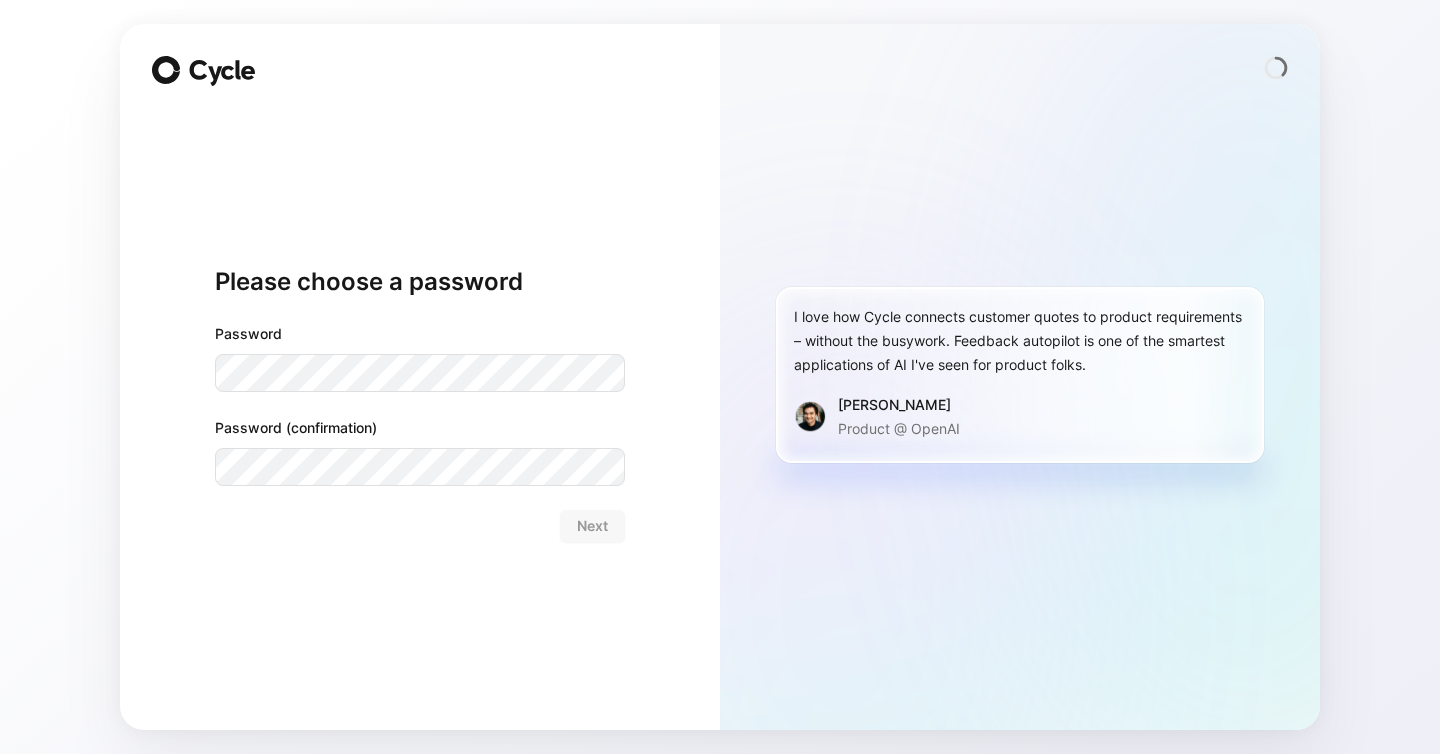 click at bounding box center (0, 754) 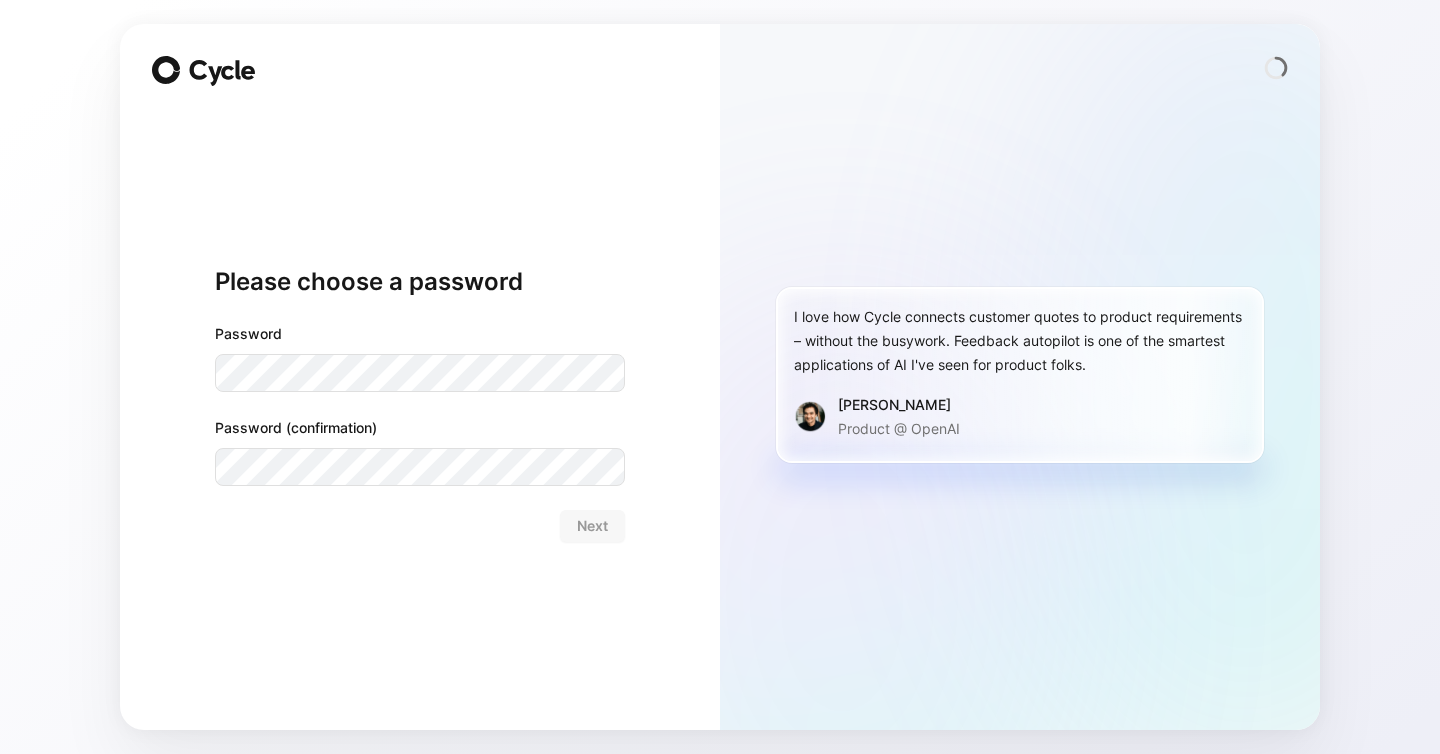 click on "Password Password (confirmation)" at bounding box center (420, 404) 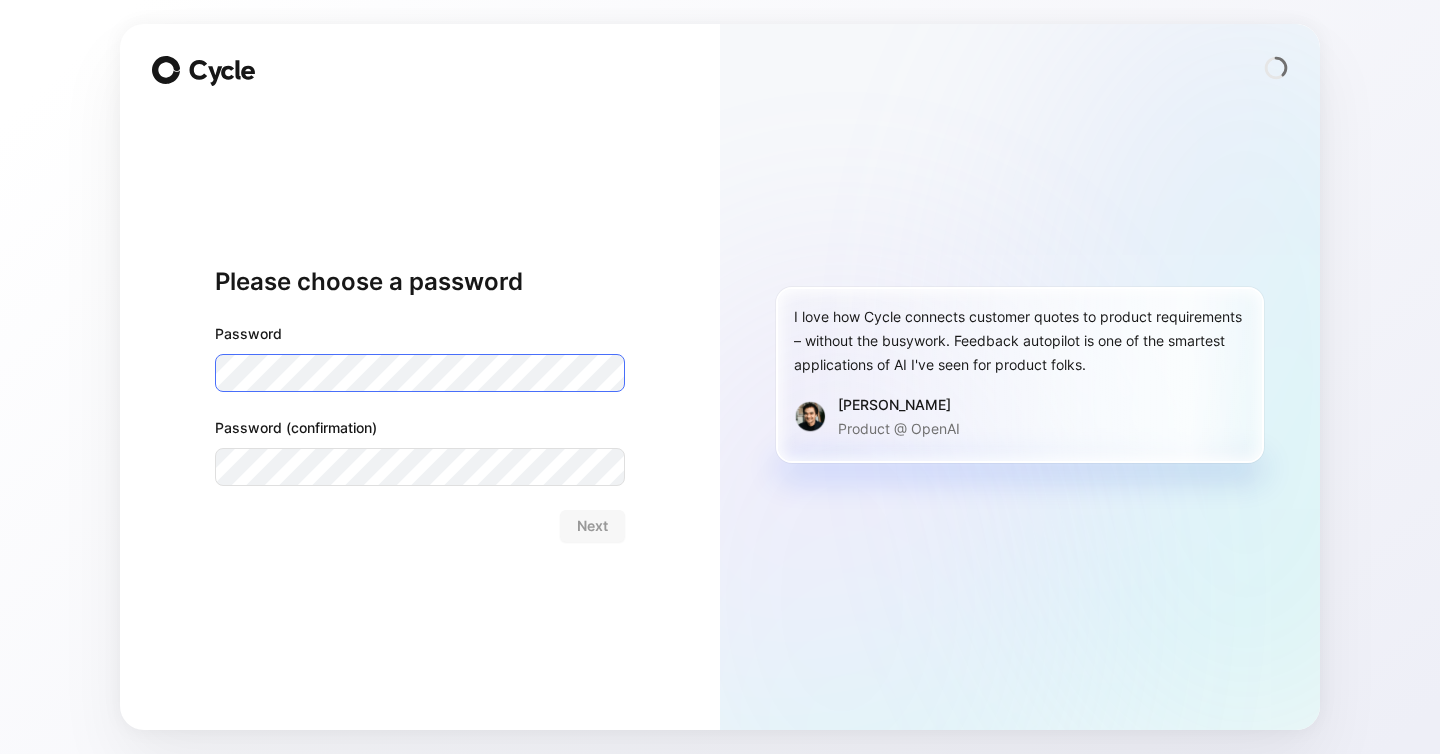 click at bounding box center [0, 754] 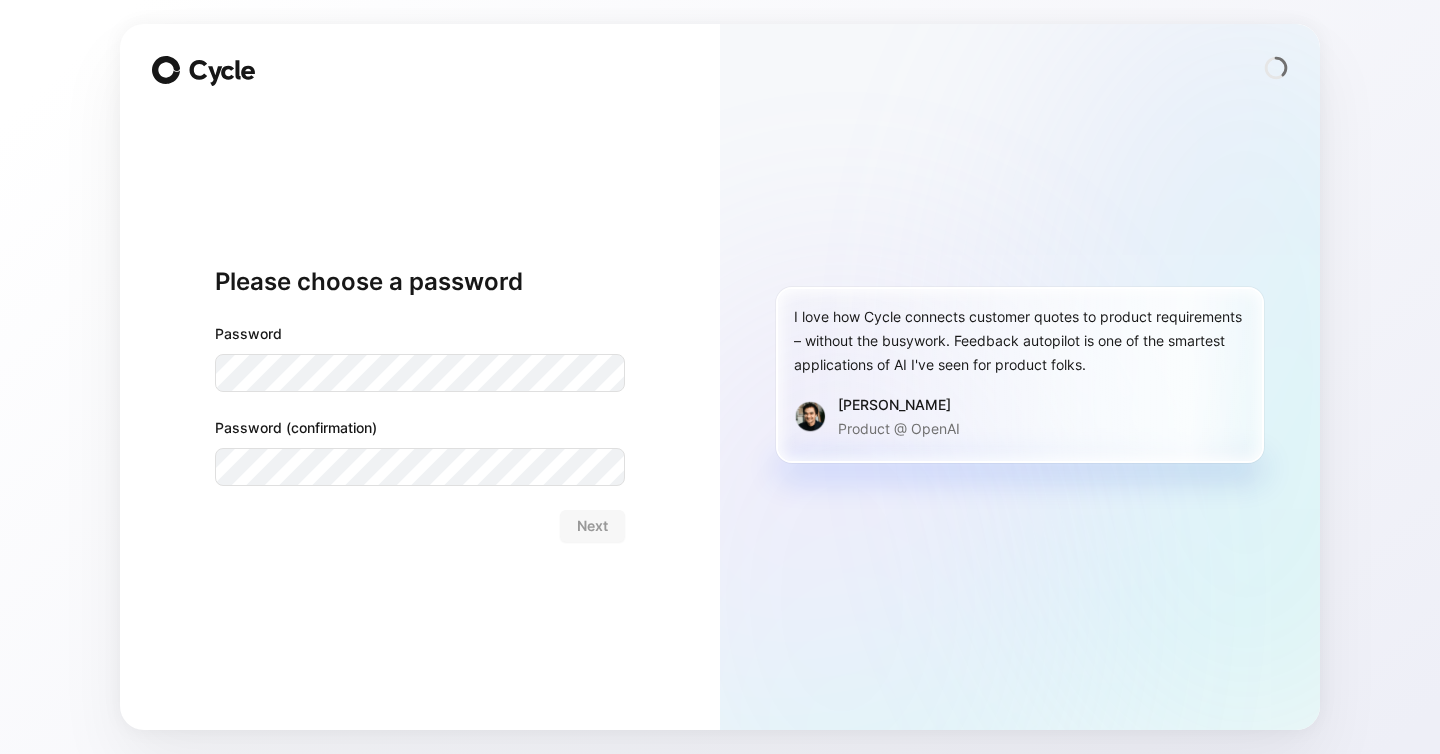 click on "Please choose a password Password Password (confirmation) Next" at bounding box center [420, 404] 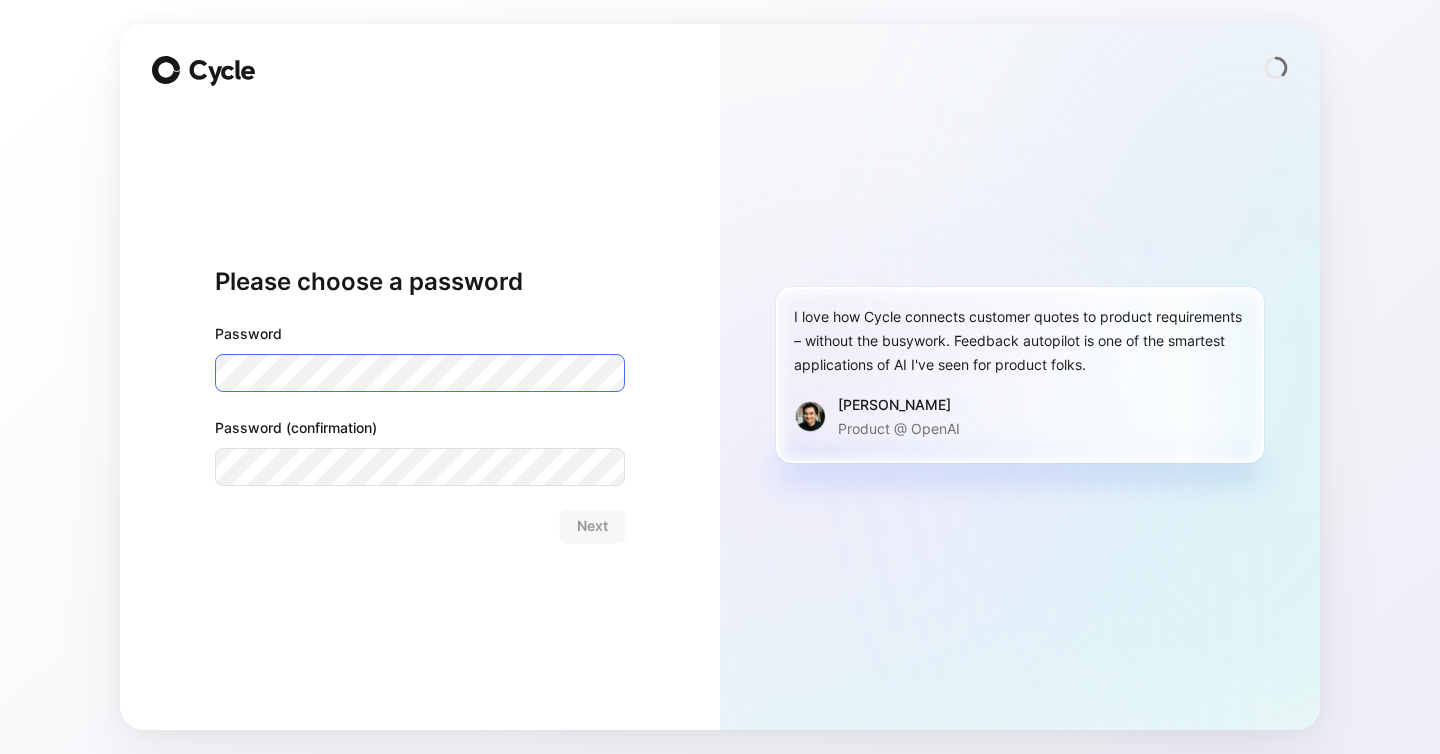 click at bounding box center (0, 754) 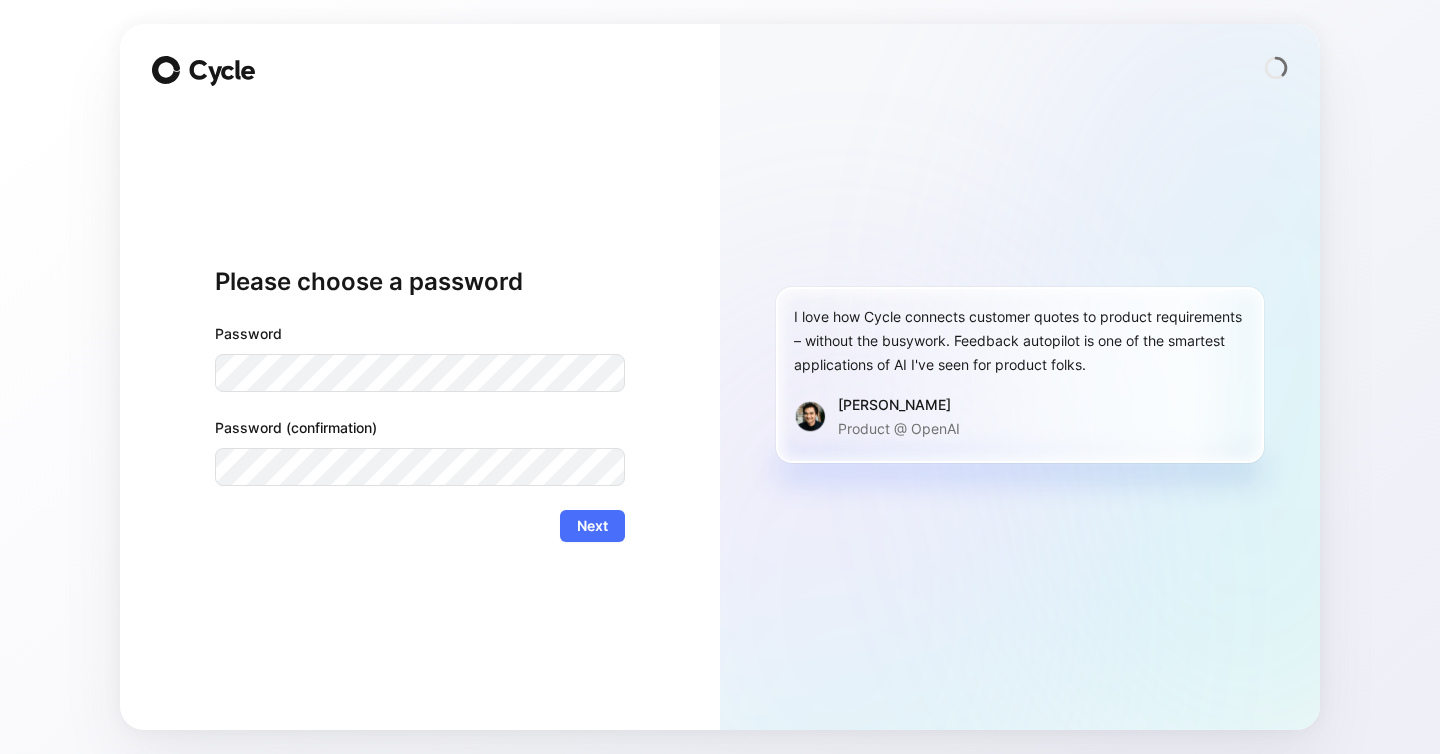 click on "Password Password (confirmation) Next" at bounding box center (420, 432) 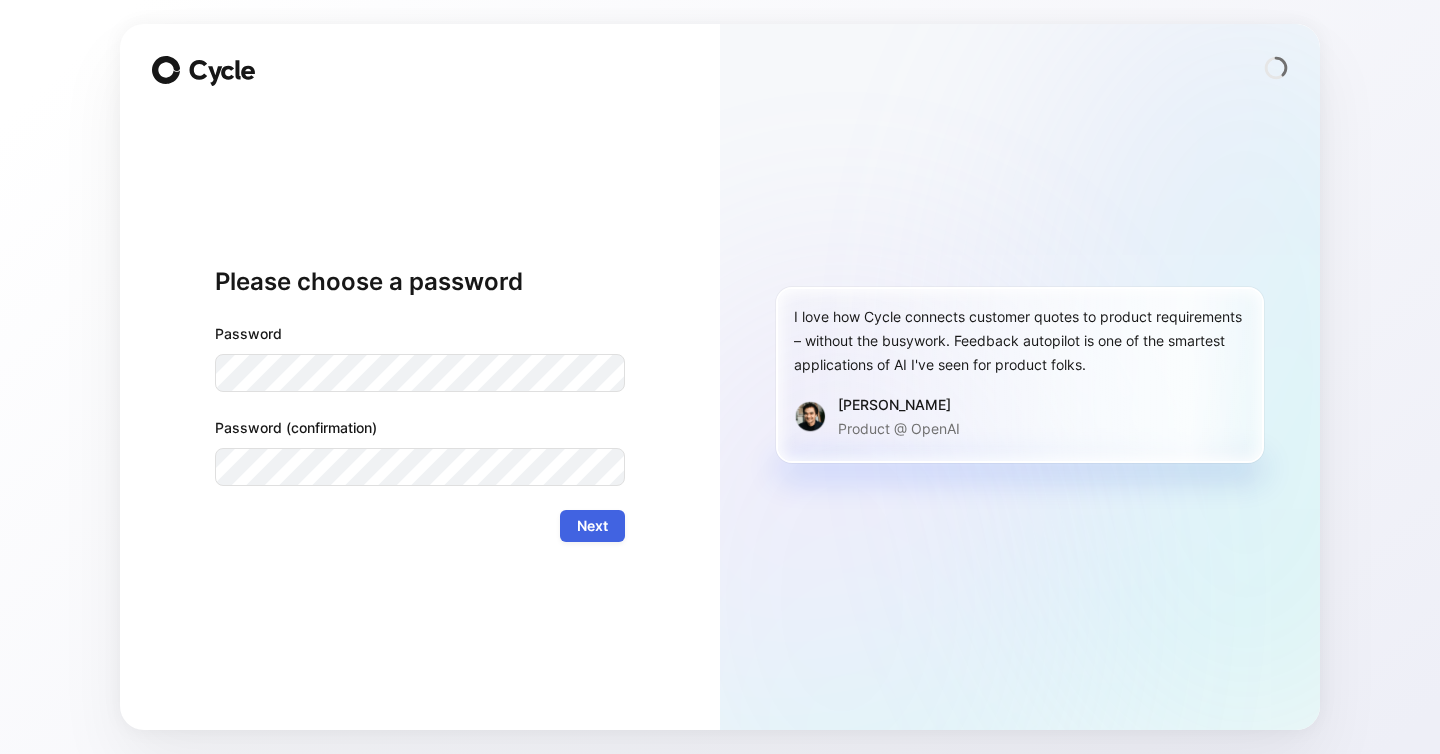 click on "Next" at bounding box center (592, 526) 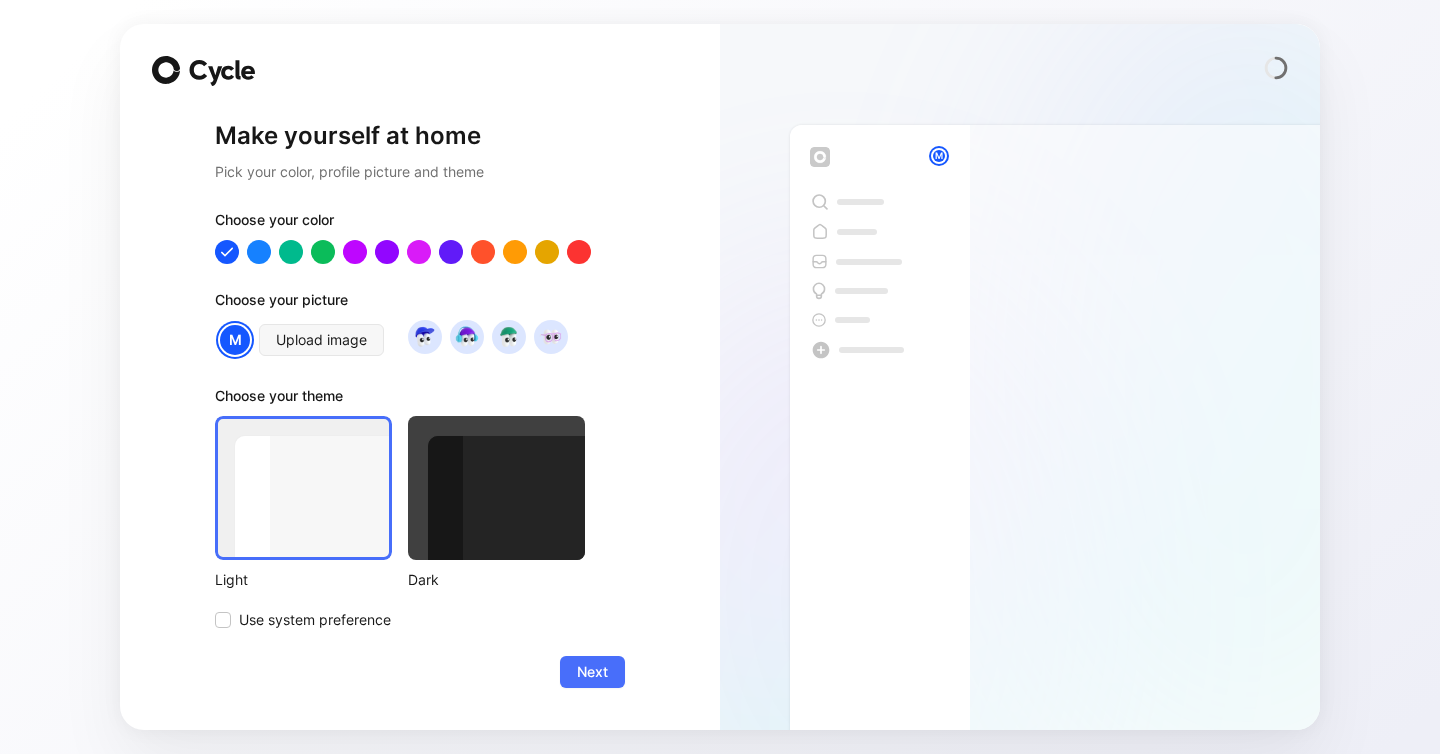 click at bounding box center [496, 488] 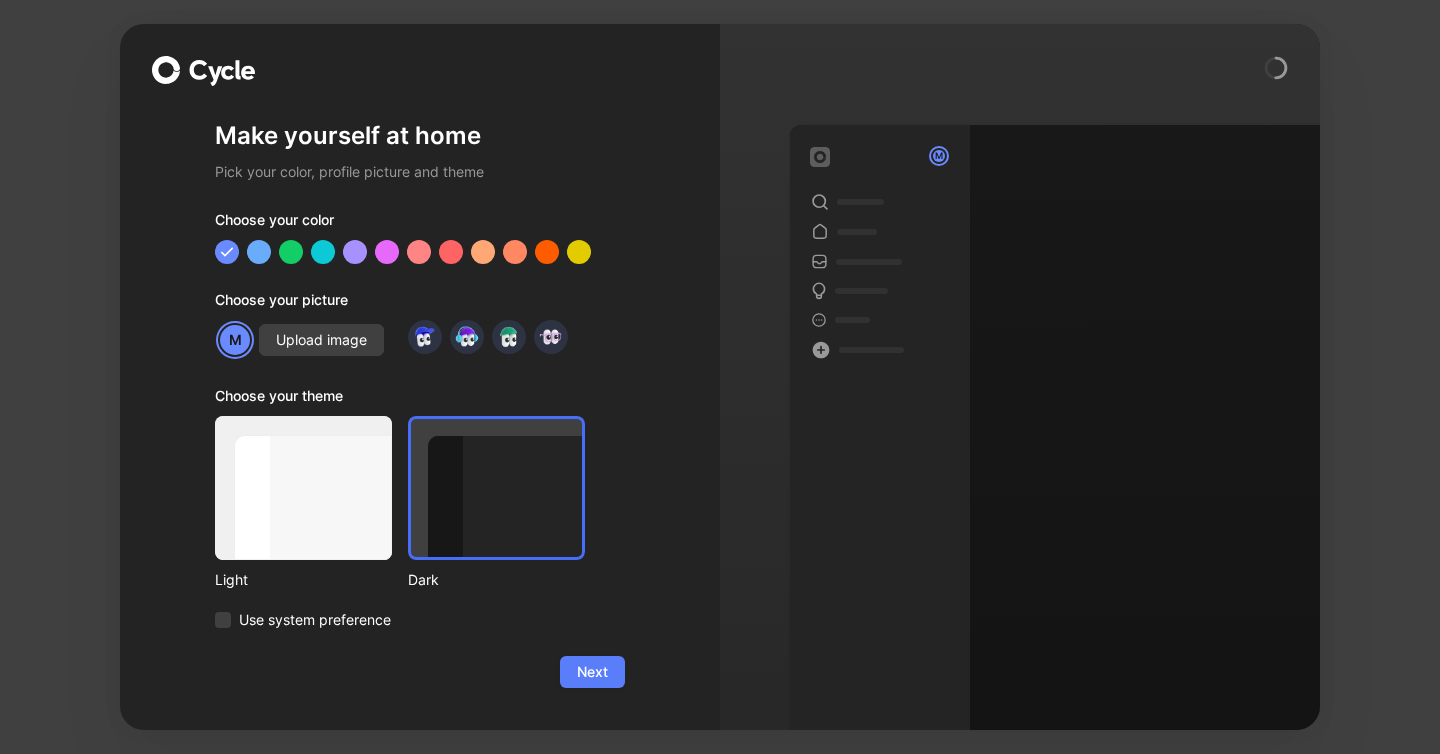 click on "Next" at bounding box center (592, 672) 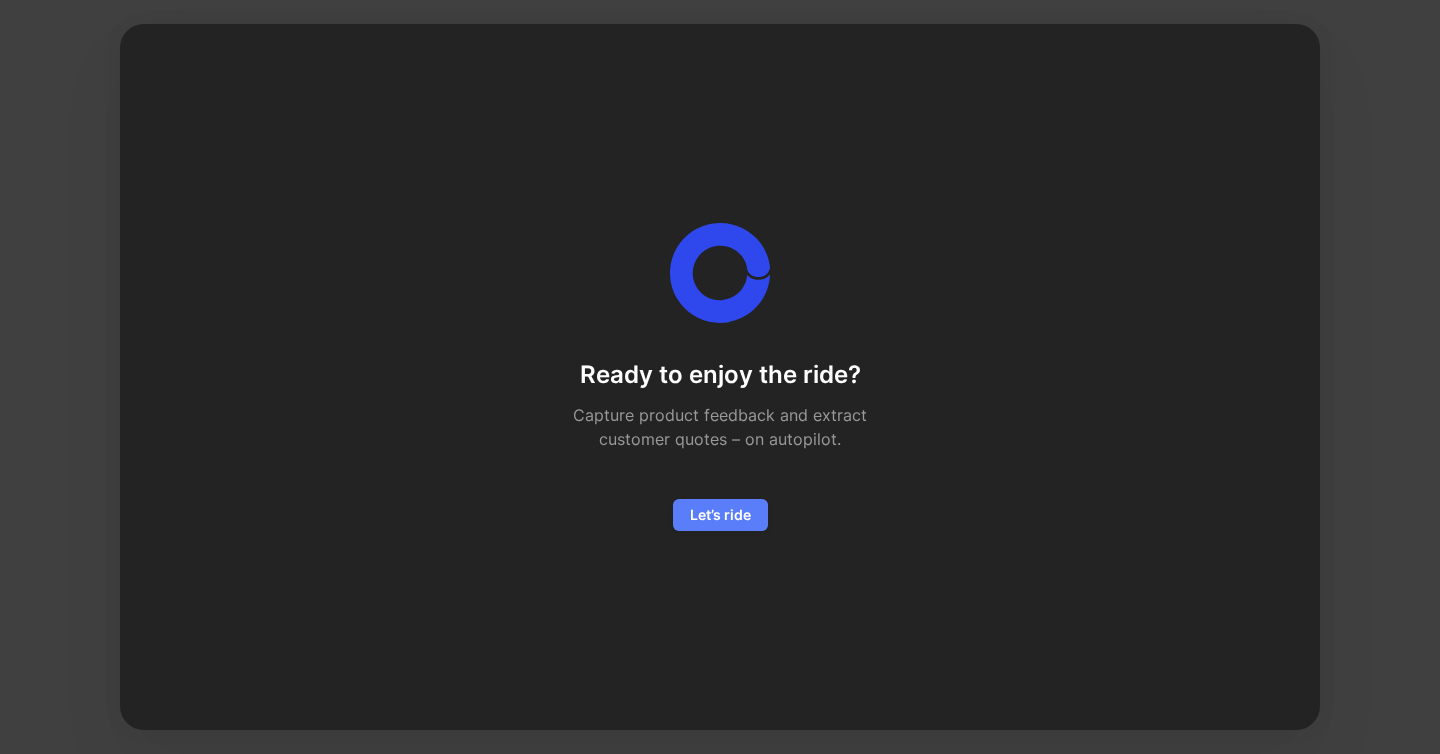 click on "Let’s ride" at bounding box center [720, 515] 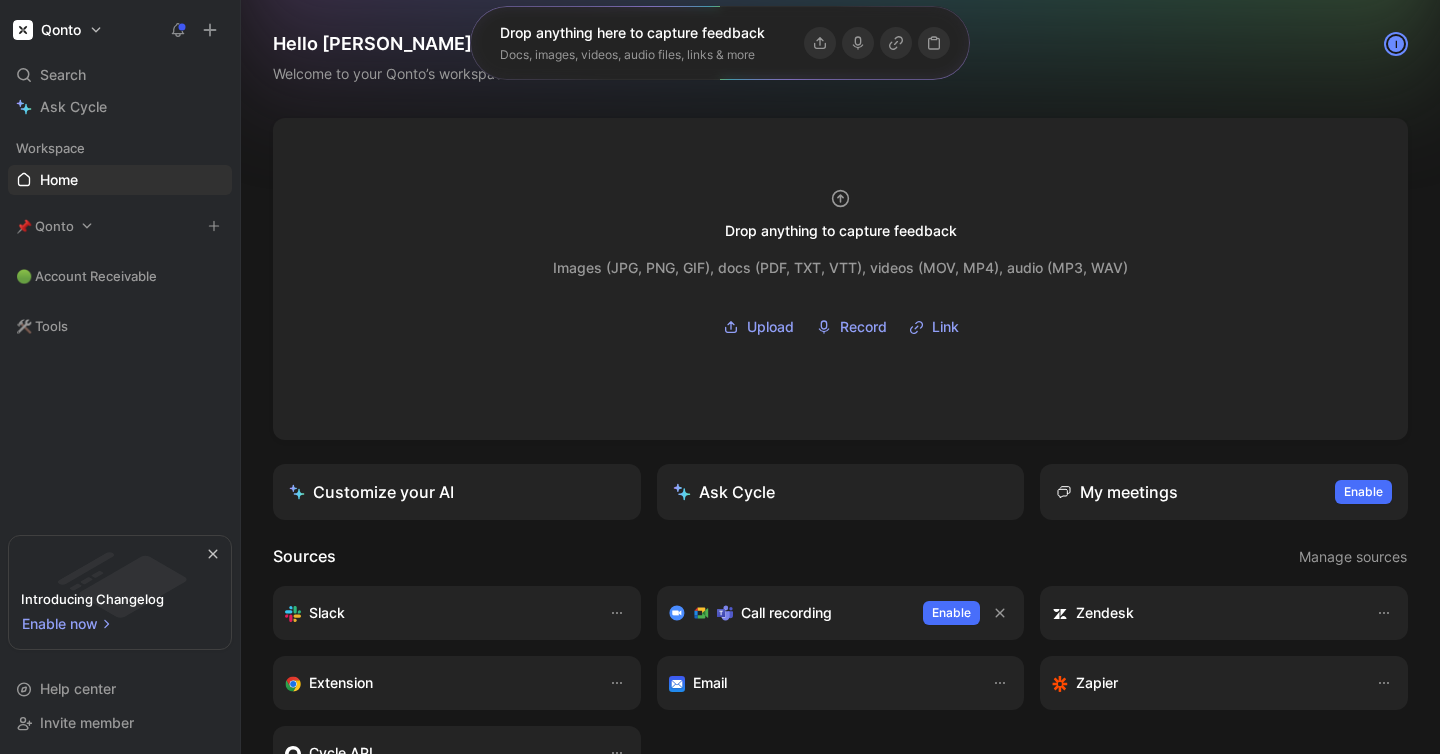 click 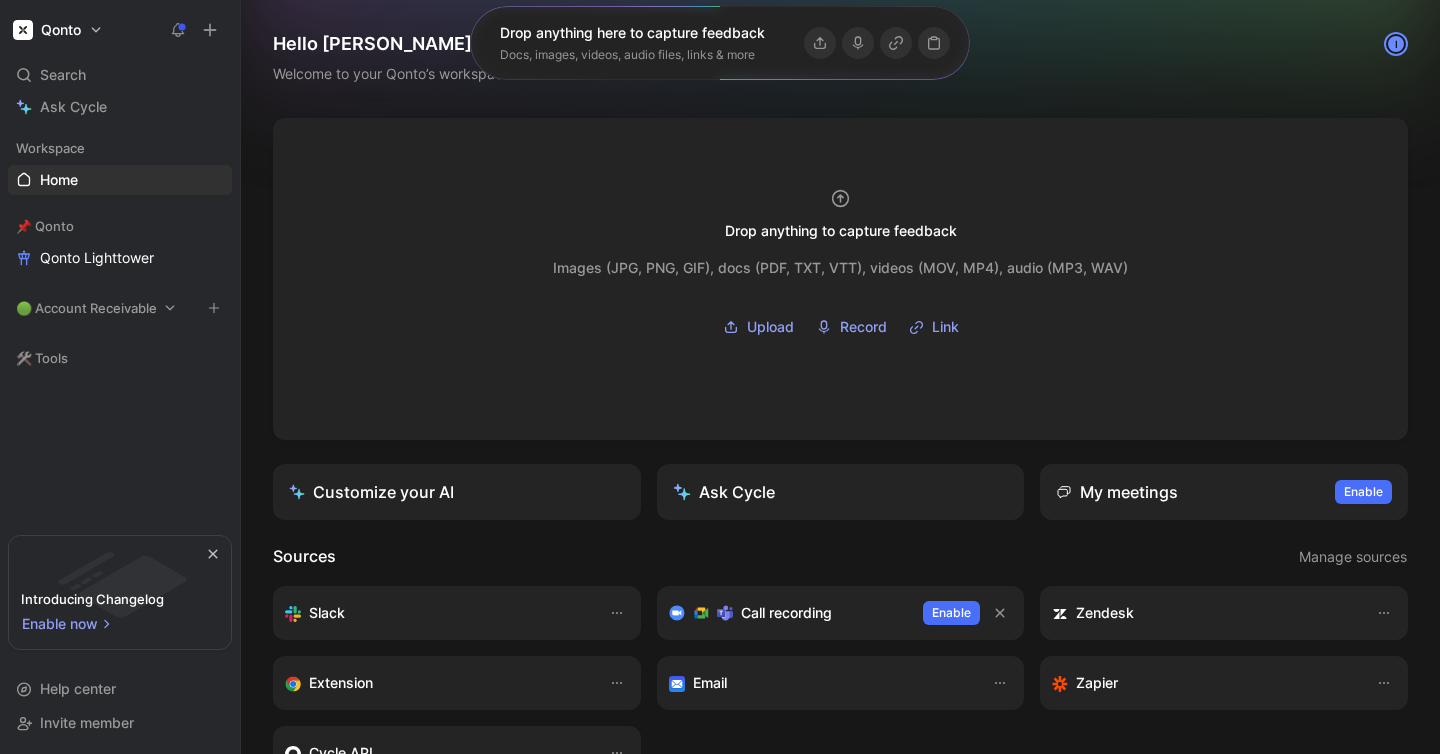 click on "🟢 Account Receivable" at bounding box center (86, 308) 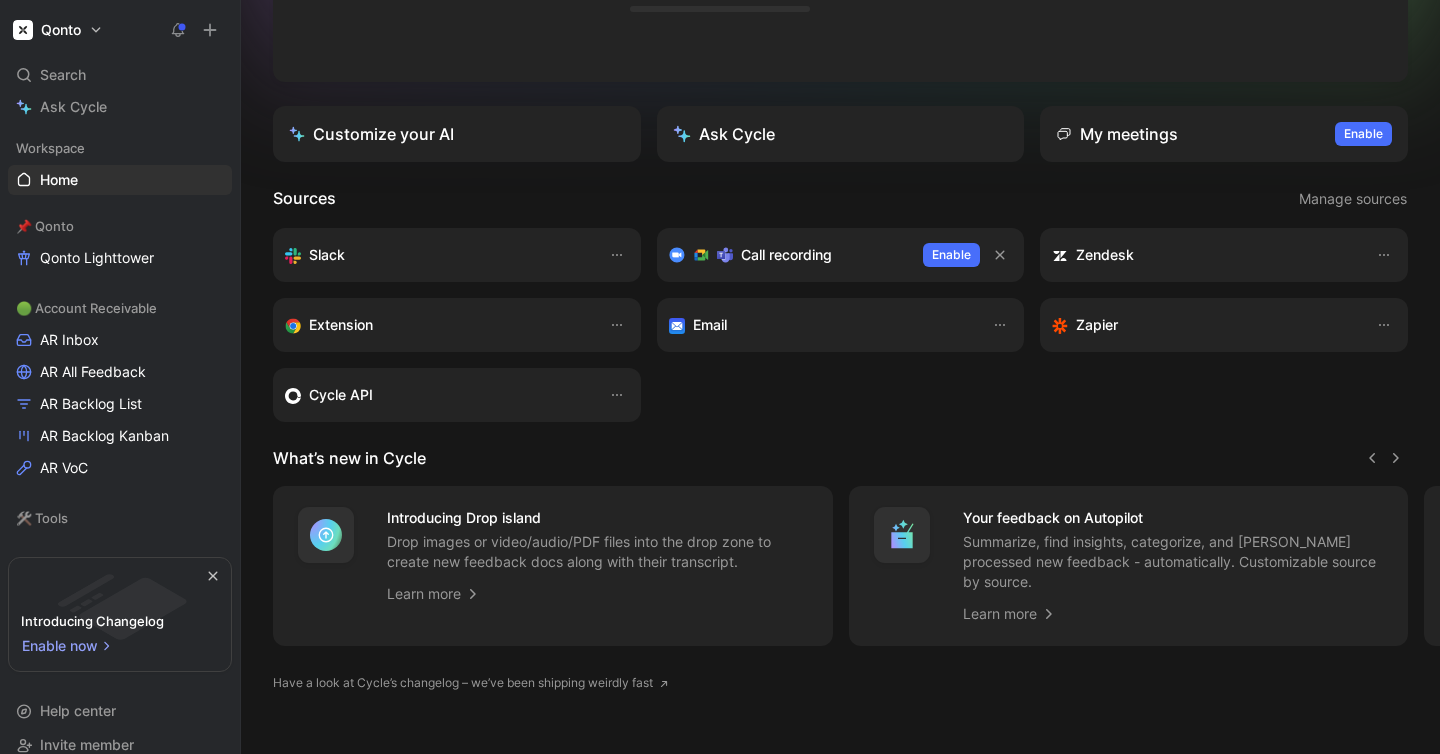 scroll, scrollTop: 0, scrollLeft: 0, axis: both 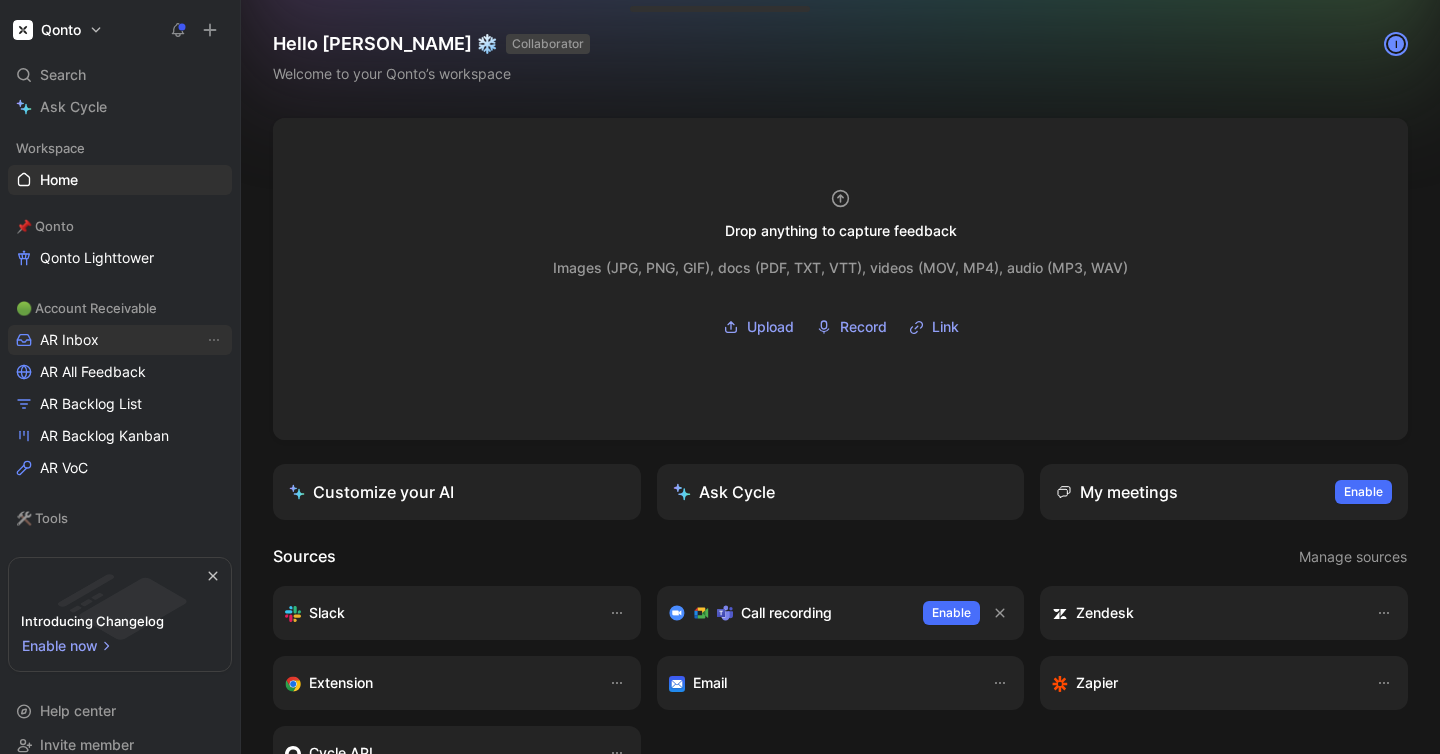 click on "AR Inbox" at bounding box center [69, 340] 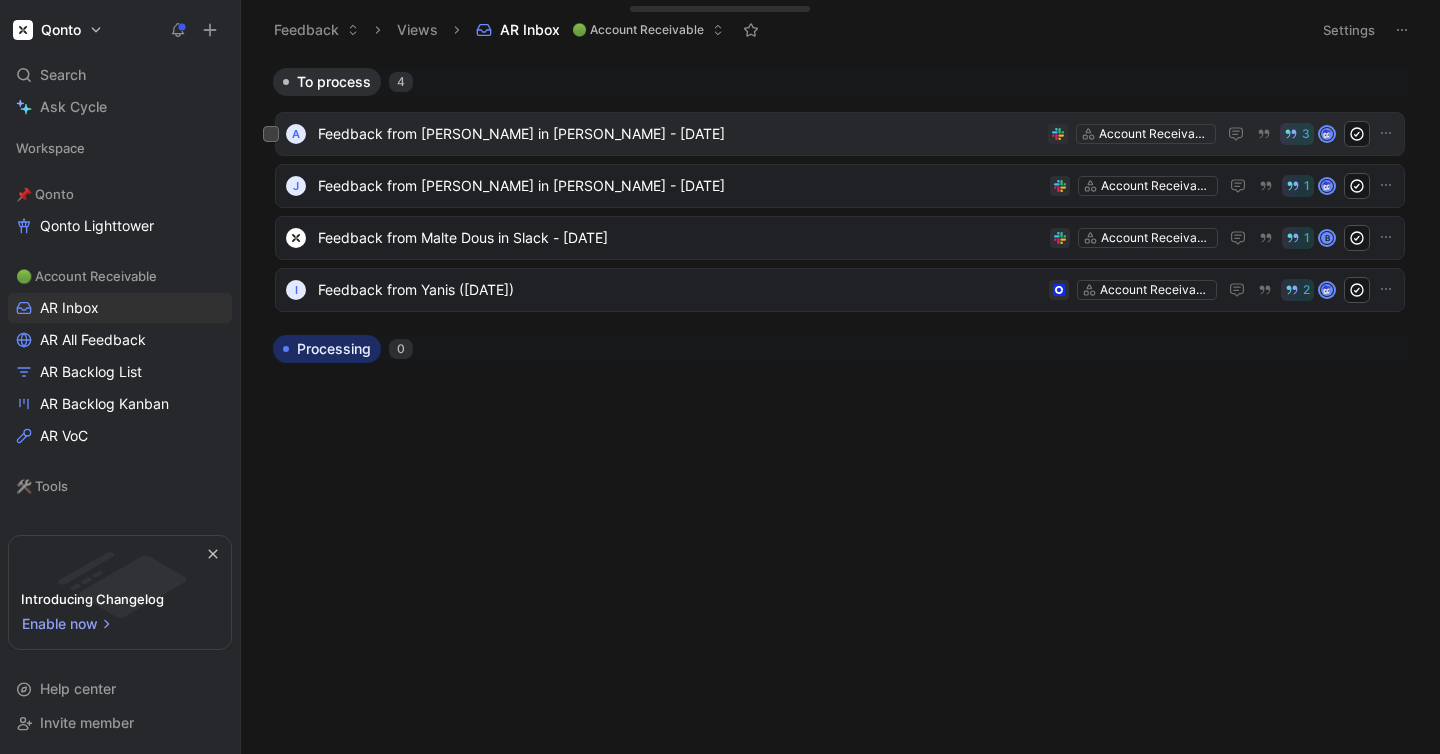 click on "Feedback from [PERSON_NAME] in [PERSON_NAME] - [DATE]" at bounding box center (679, 134) 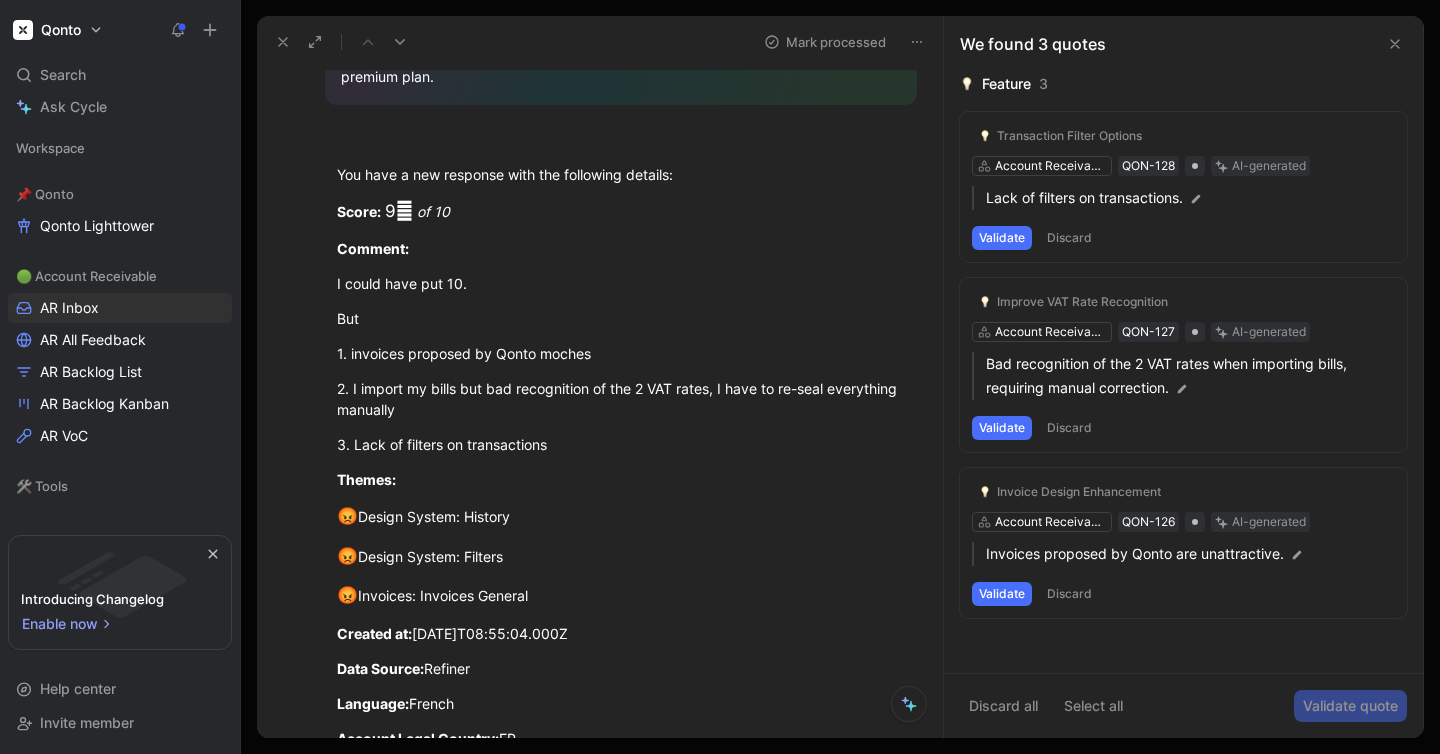 scroll, scrollTop: 0, scrollLeft: 0, axis: both 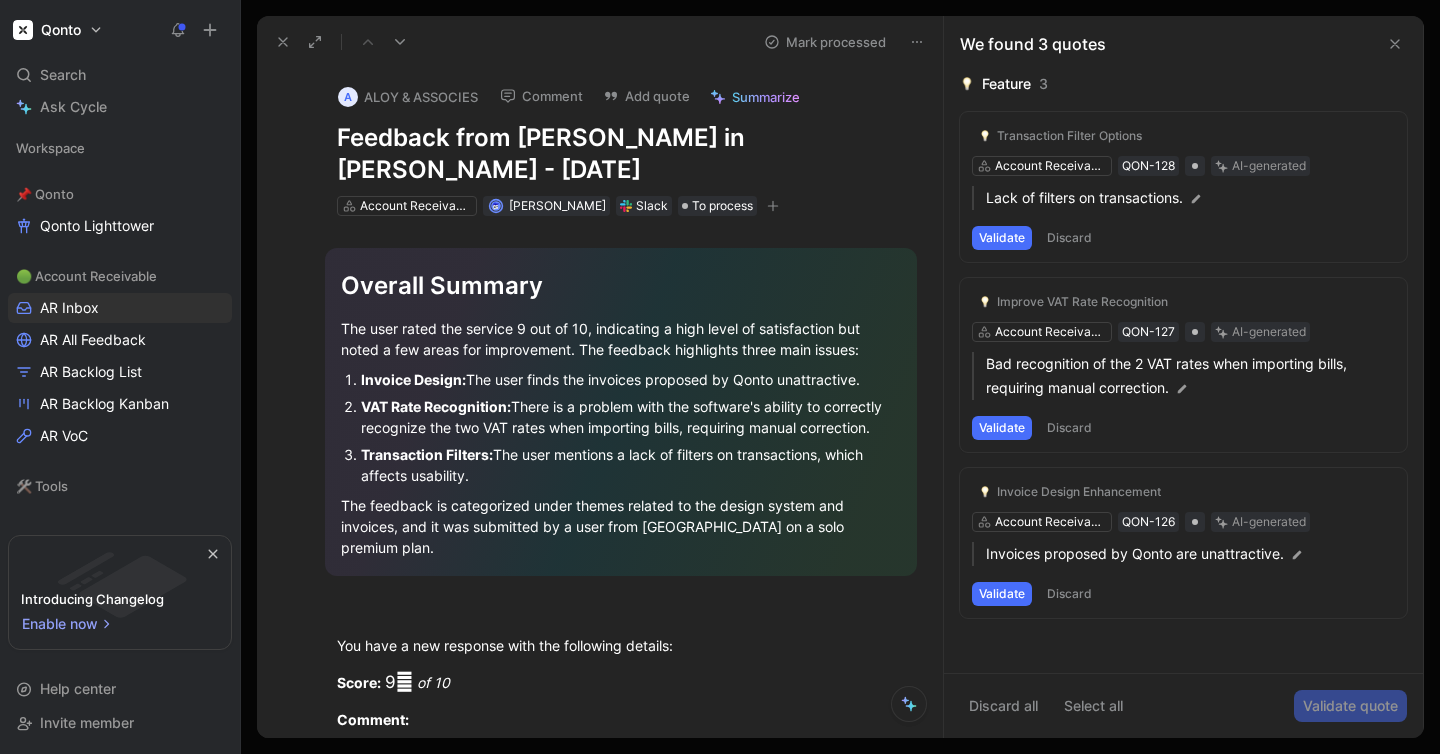 click 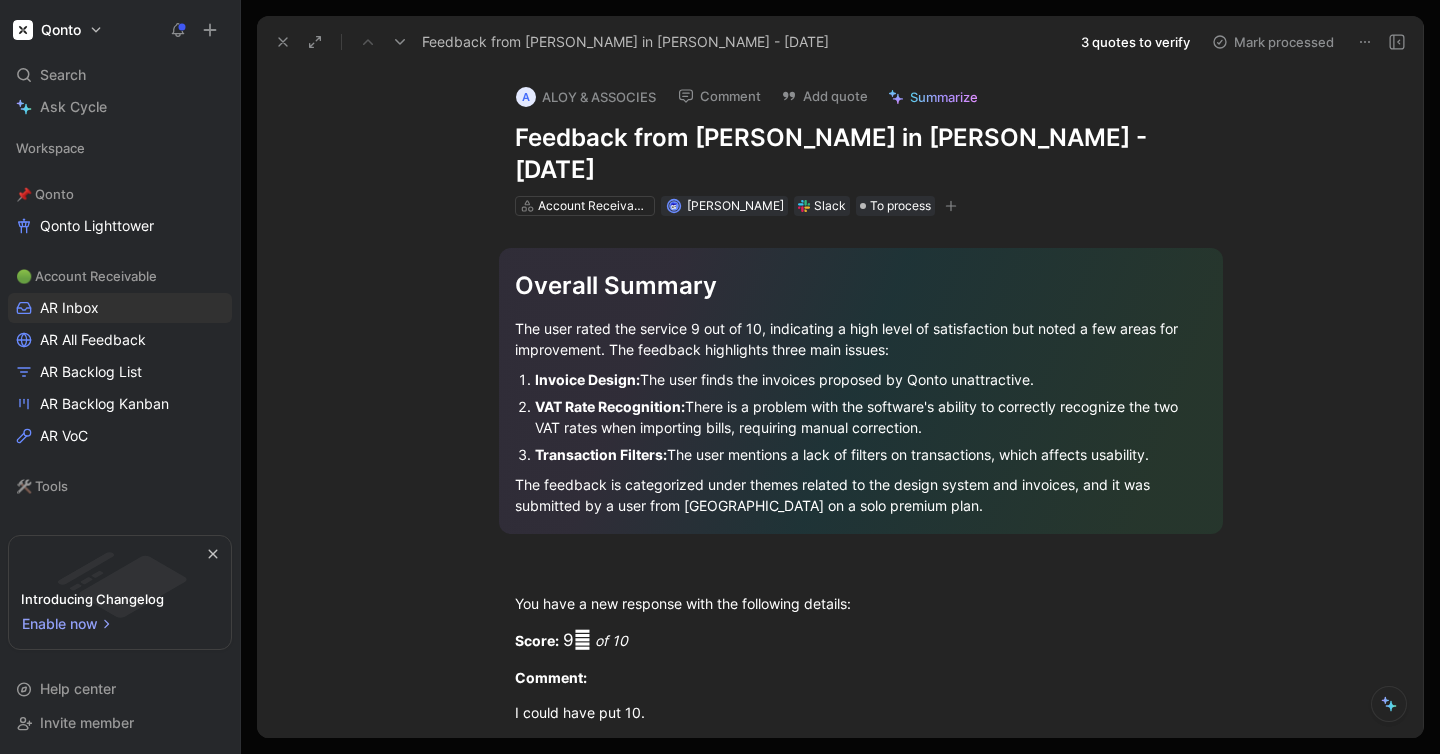 click 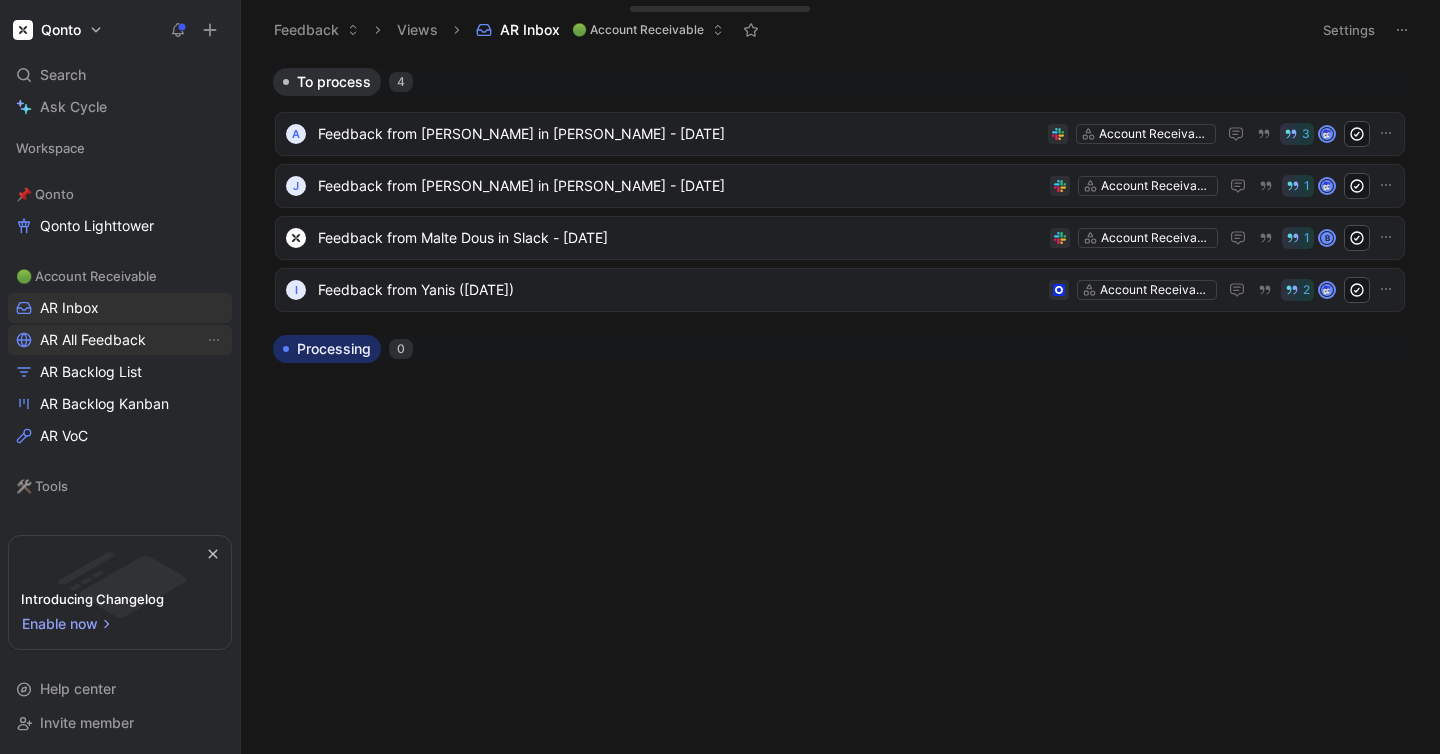 click on "AR All Feedback" at bounding box center (93, 340) 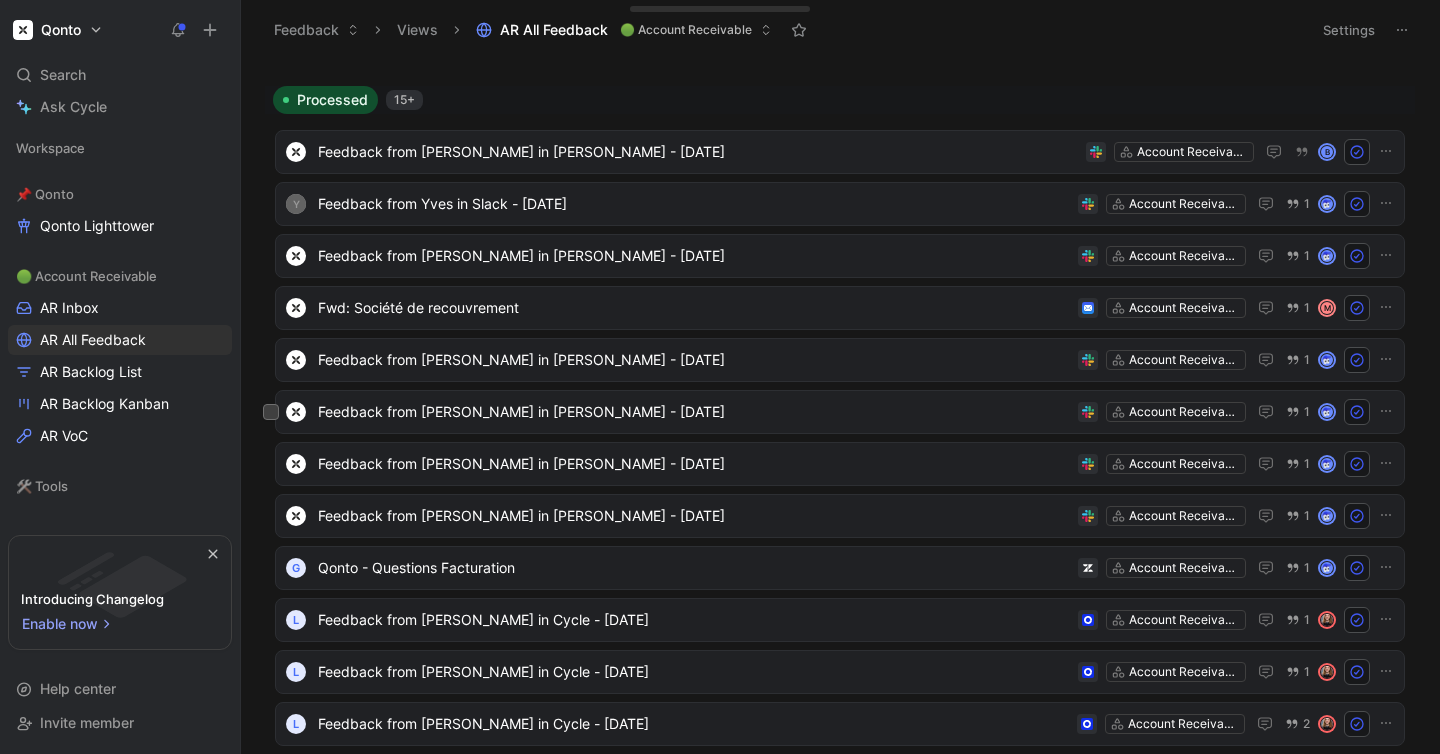 scroll, scrollTop: 662, scrollLeft: 0, axis: vertical 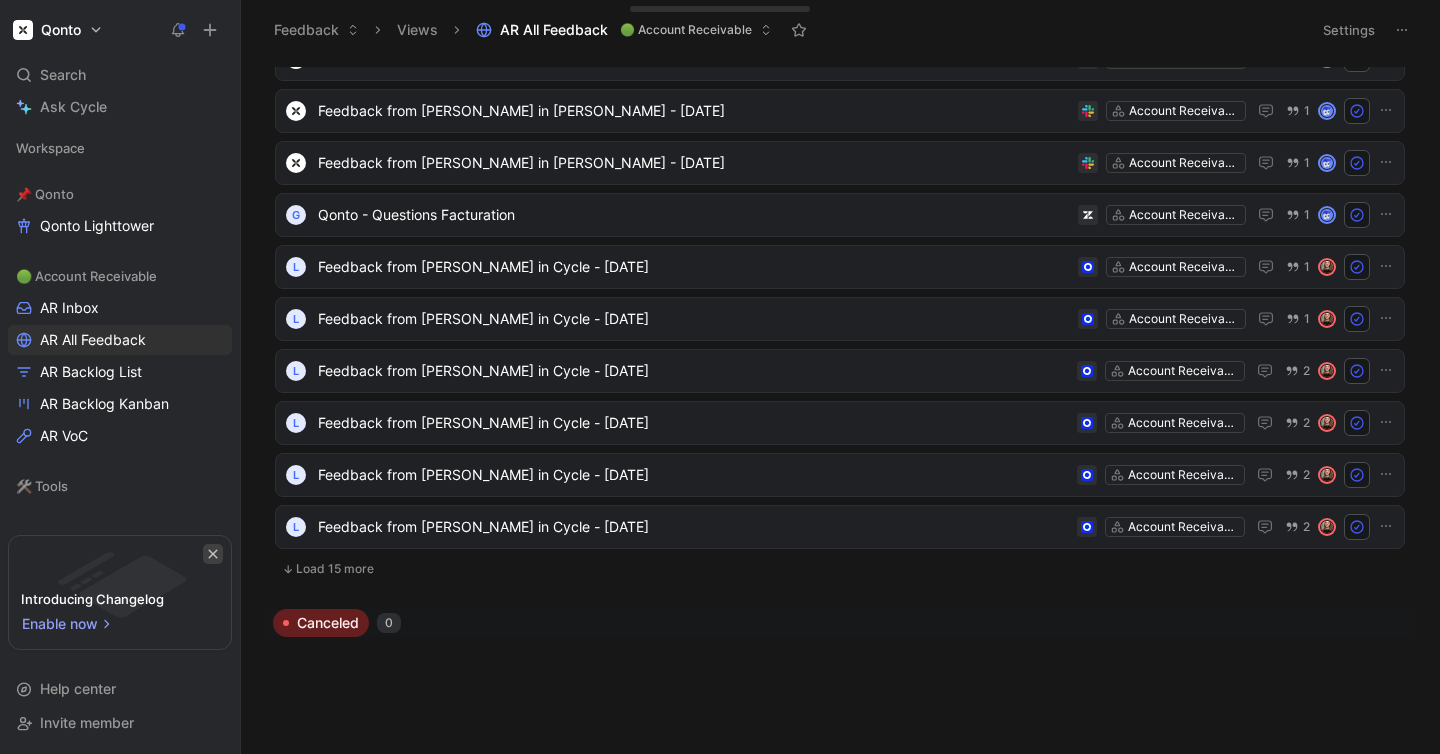 click 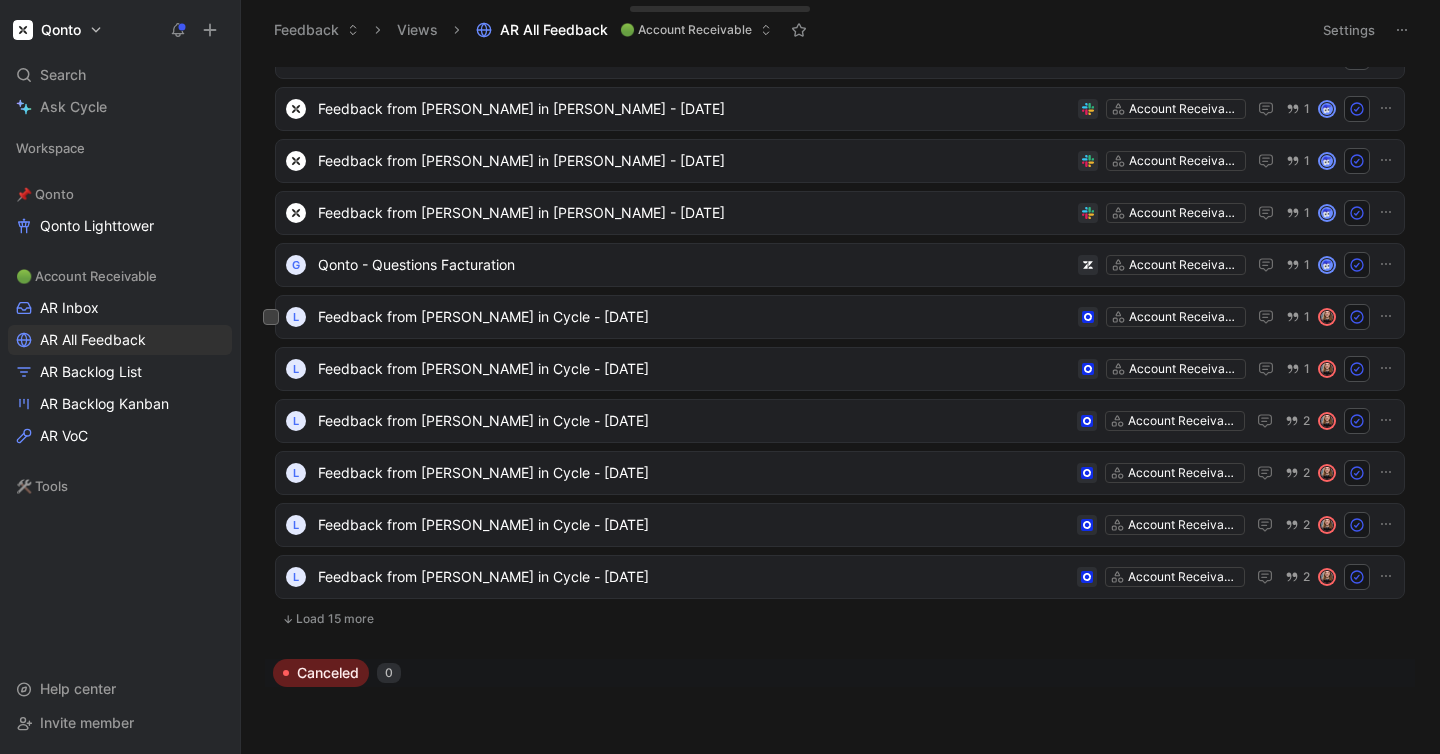 scroll, scrollTop: 662, scrollLeft: 0, axis: vertical 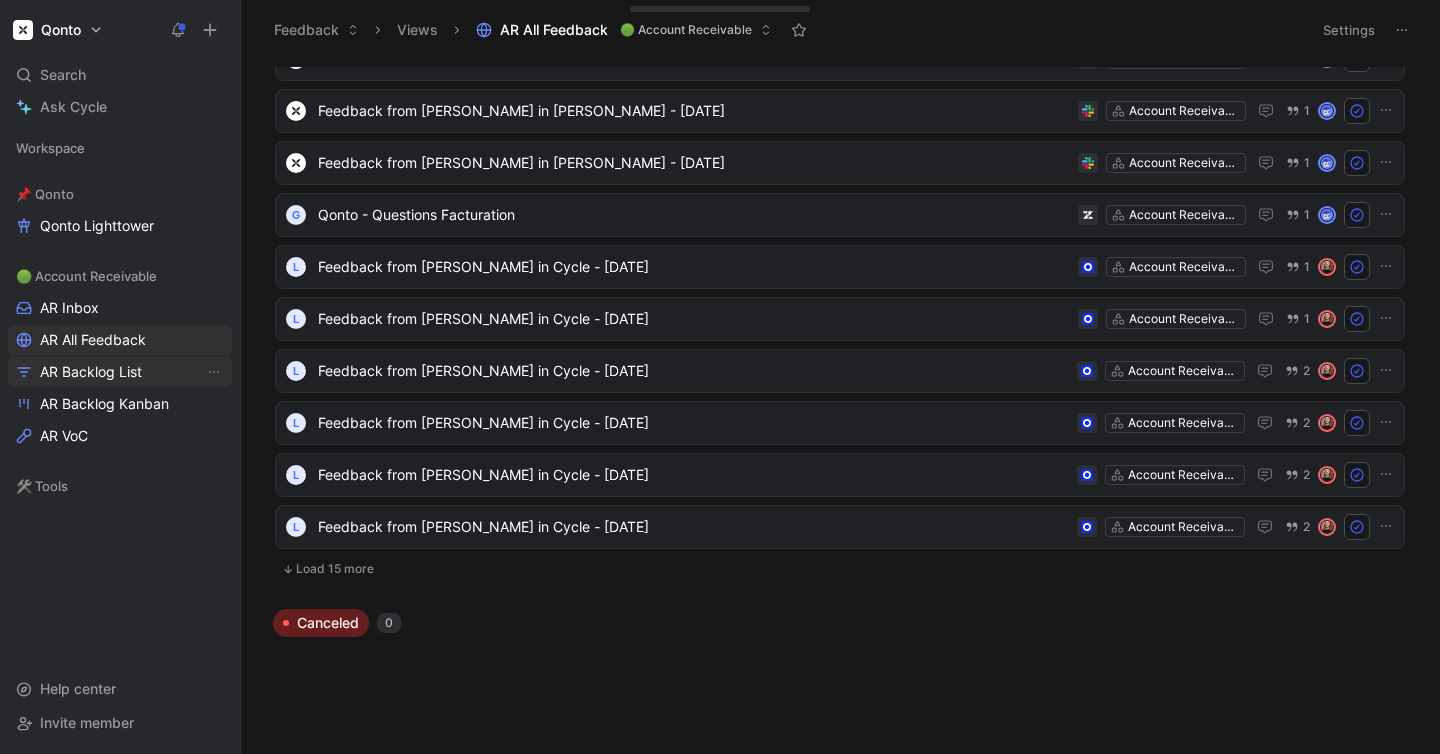 click on "AR Backlog List" at bounding box center (91, 372) 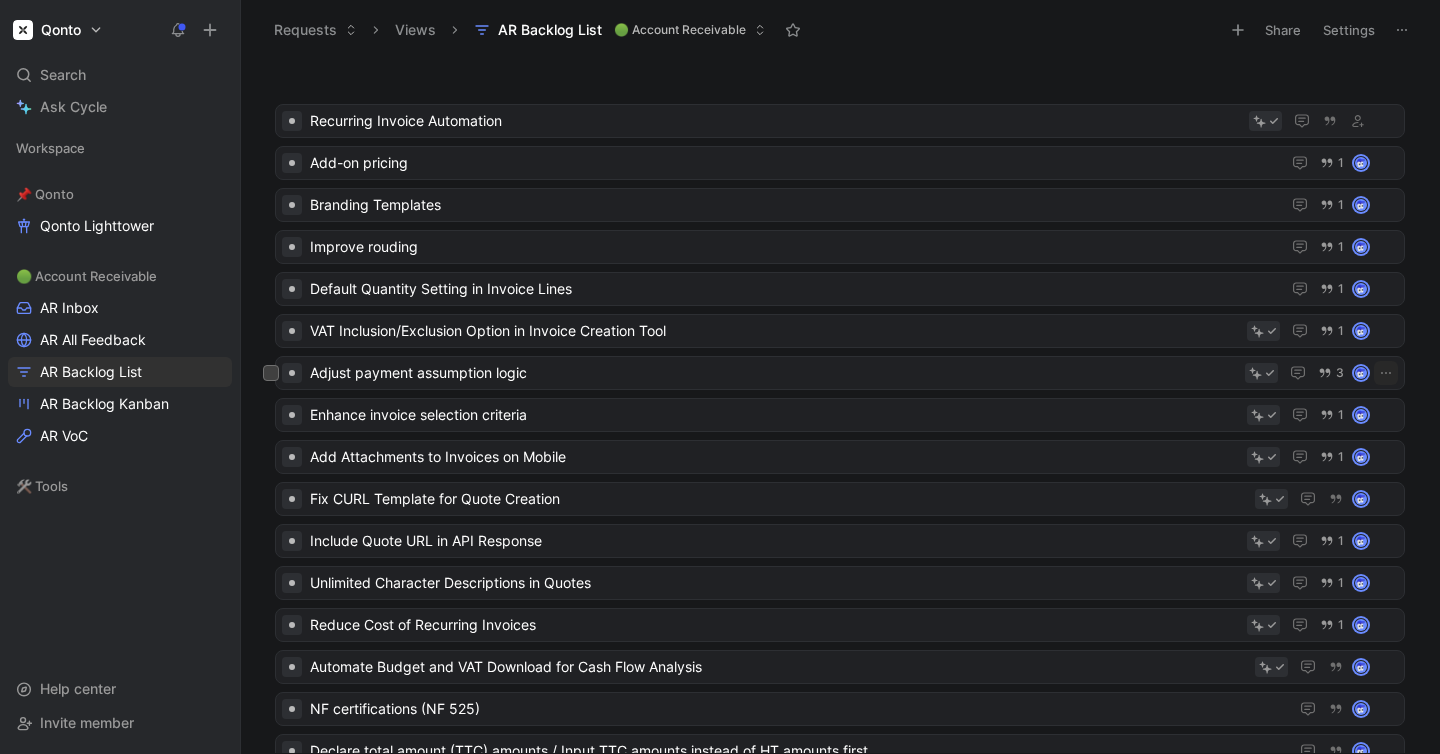 scroll, scrollTop: 777, scrollLeft: 0, axis: vertical 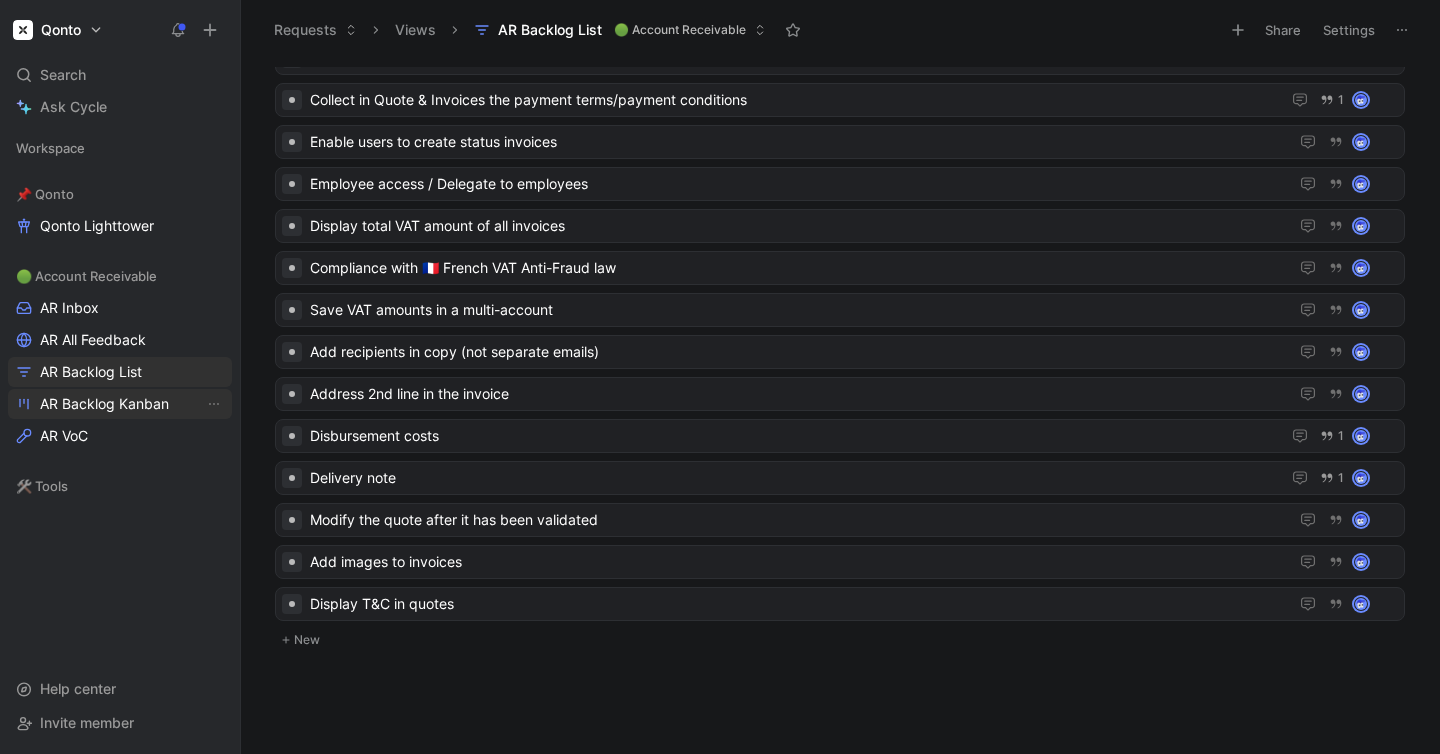 click on "AR Backlog Kanban" at bounding box center [104, 404] 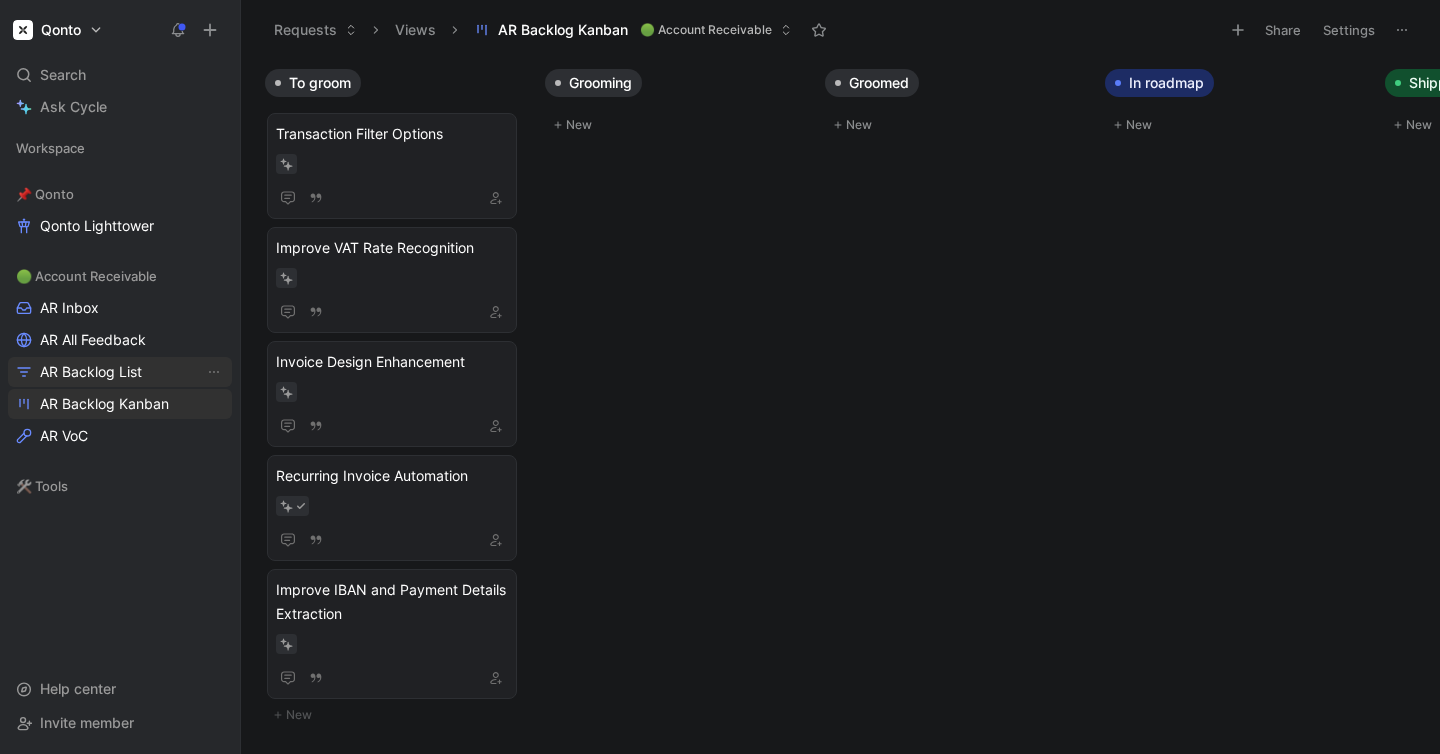 click on "AR Backlog List" at bounding box center [91, 372] 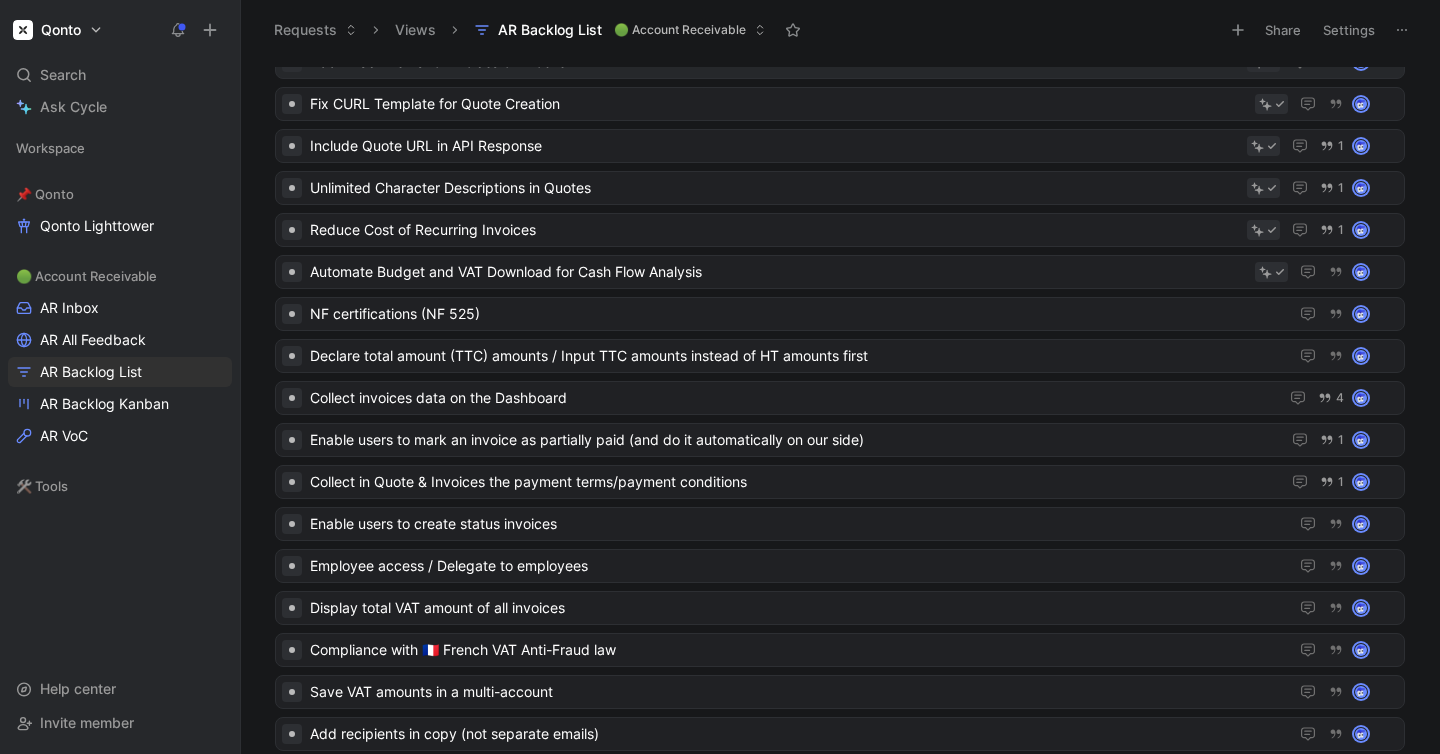 scroll, scrollTop: 232, scrollLeft: 0, axis: vertical 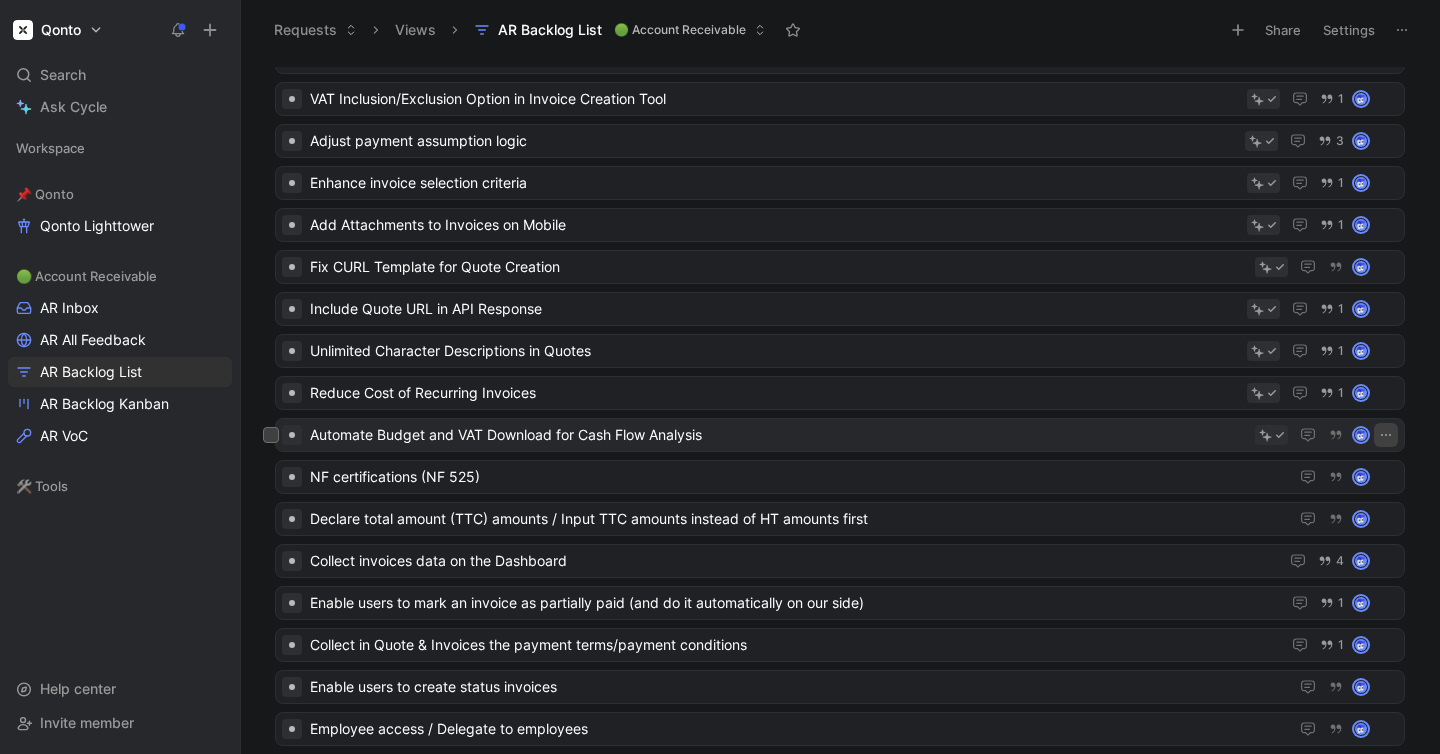 click 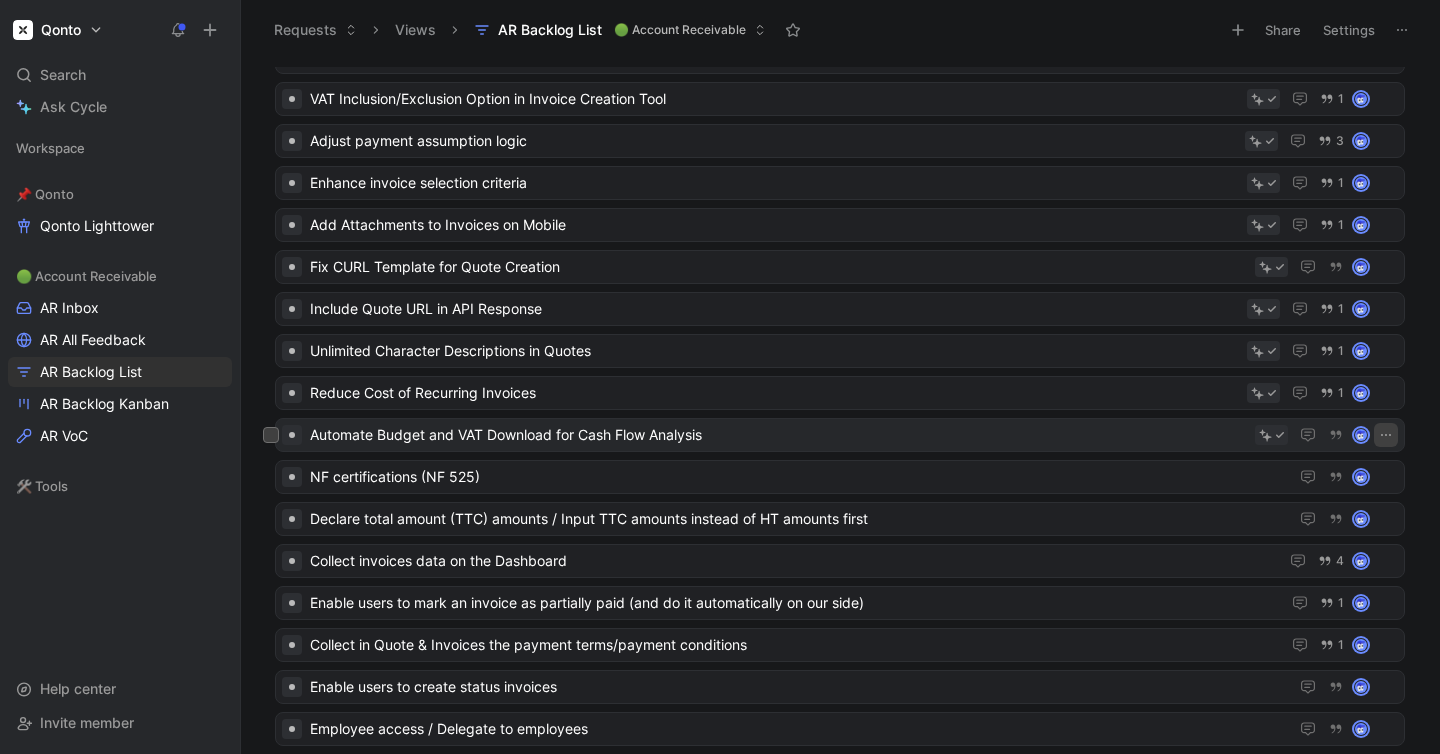 click 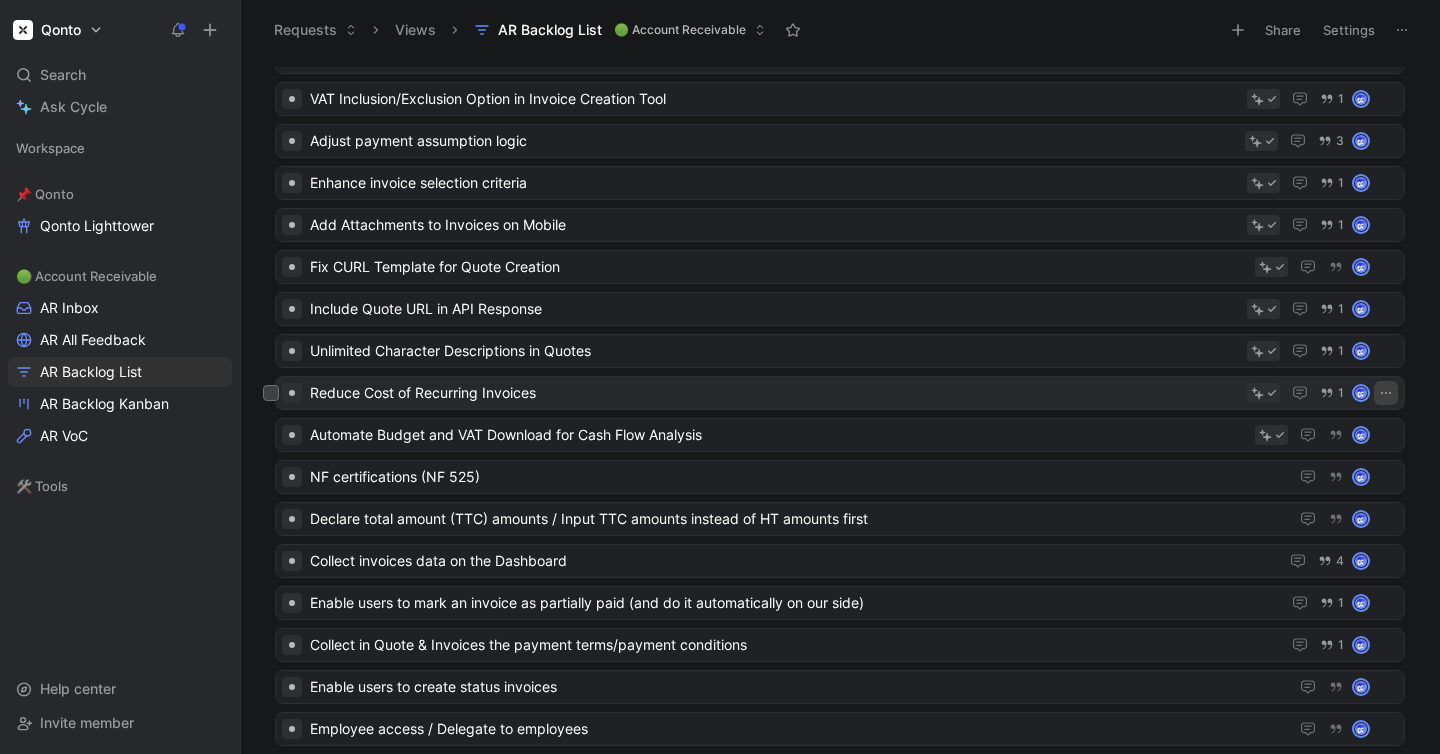 click 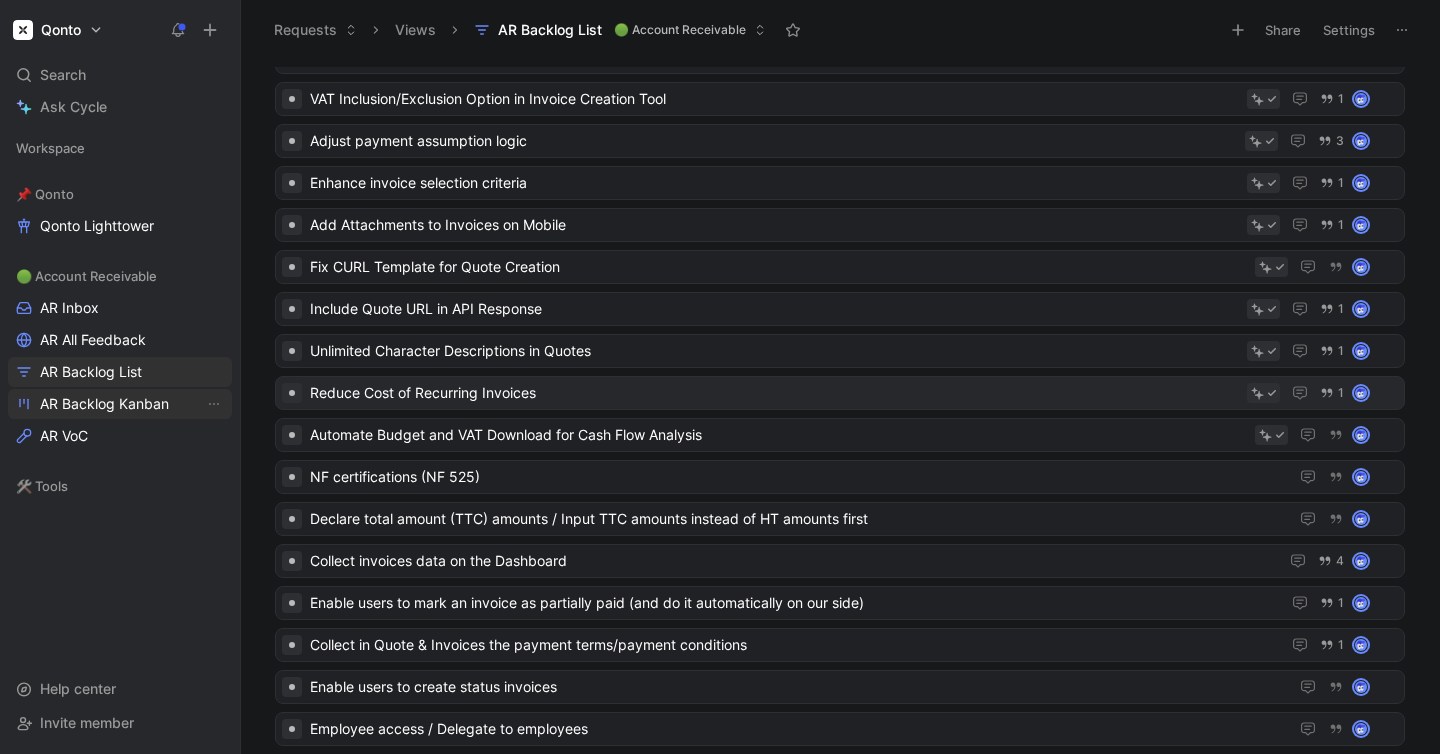 click on "AR Backlog Kanban" at bounding box center (120, 404) 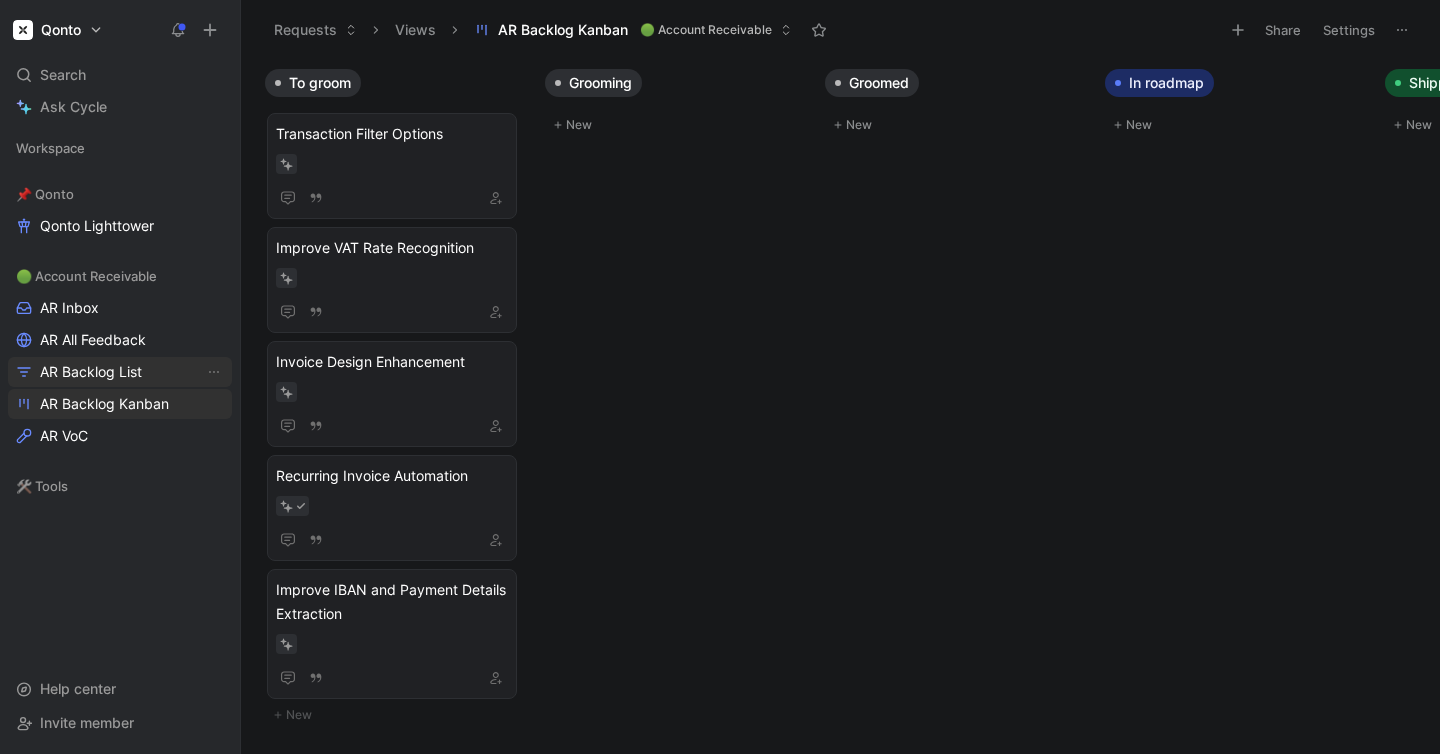 click on "AR Backlog List" at bounding box center [91, 372] 